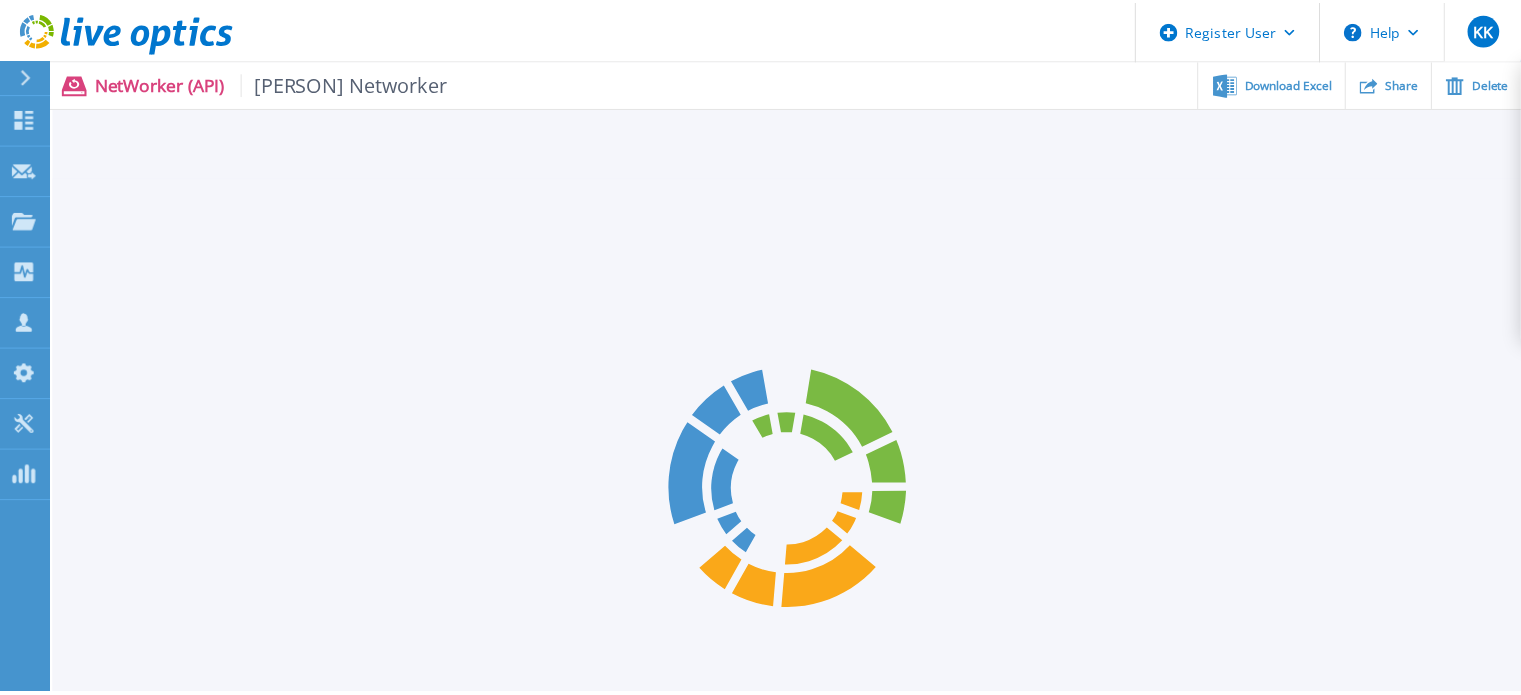scroll, scrollTop: 0, scrollLeft: 0, axis: both 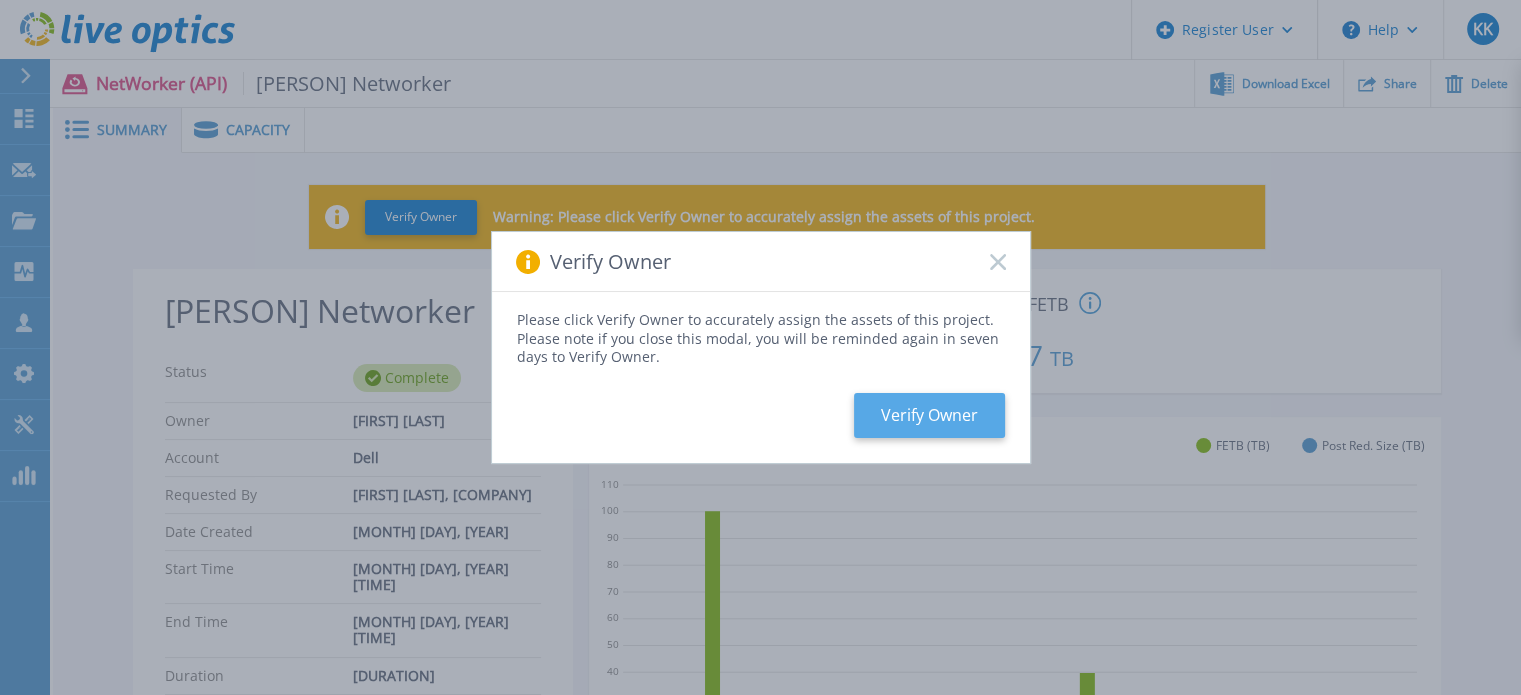 click on "Verify Owner" at bounding box center [929, 415] 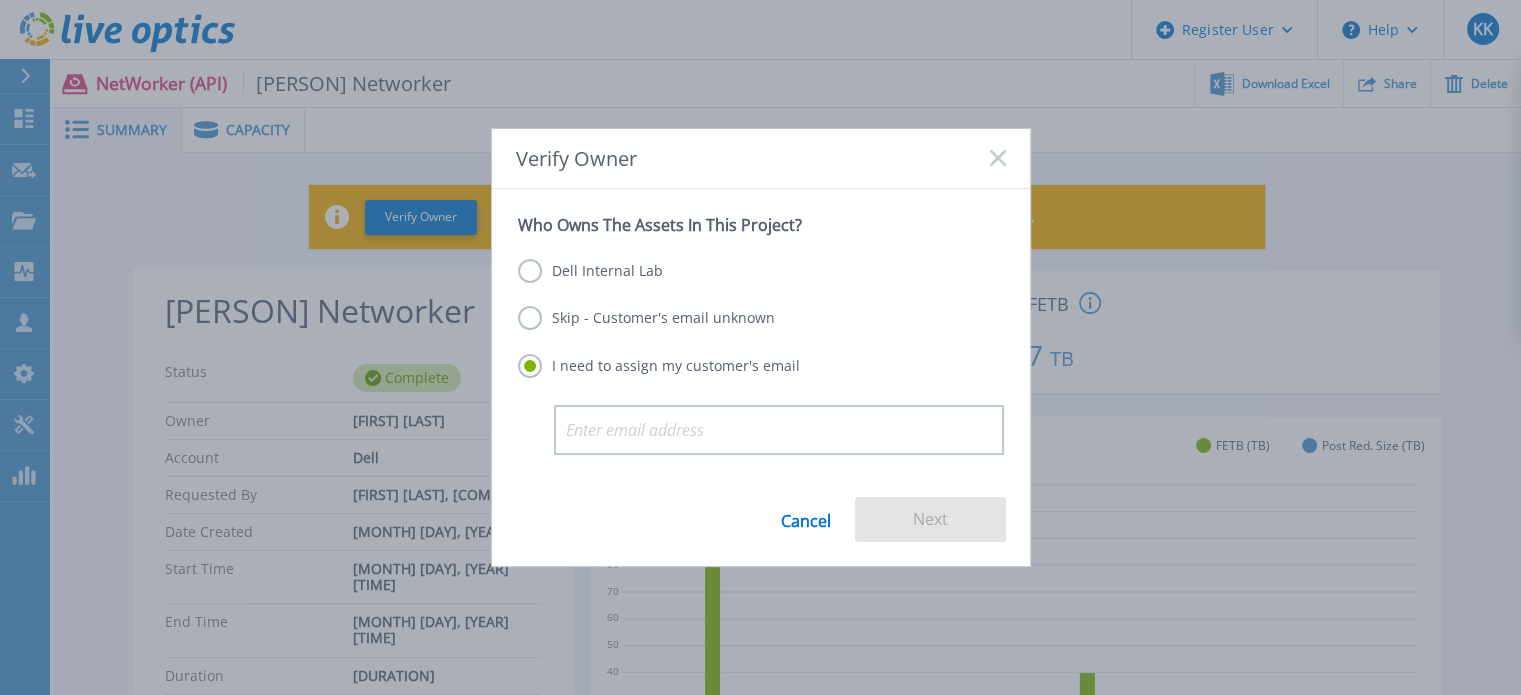 click on "Skip - Customer's email unknown" at bounding box center (646, 318) 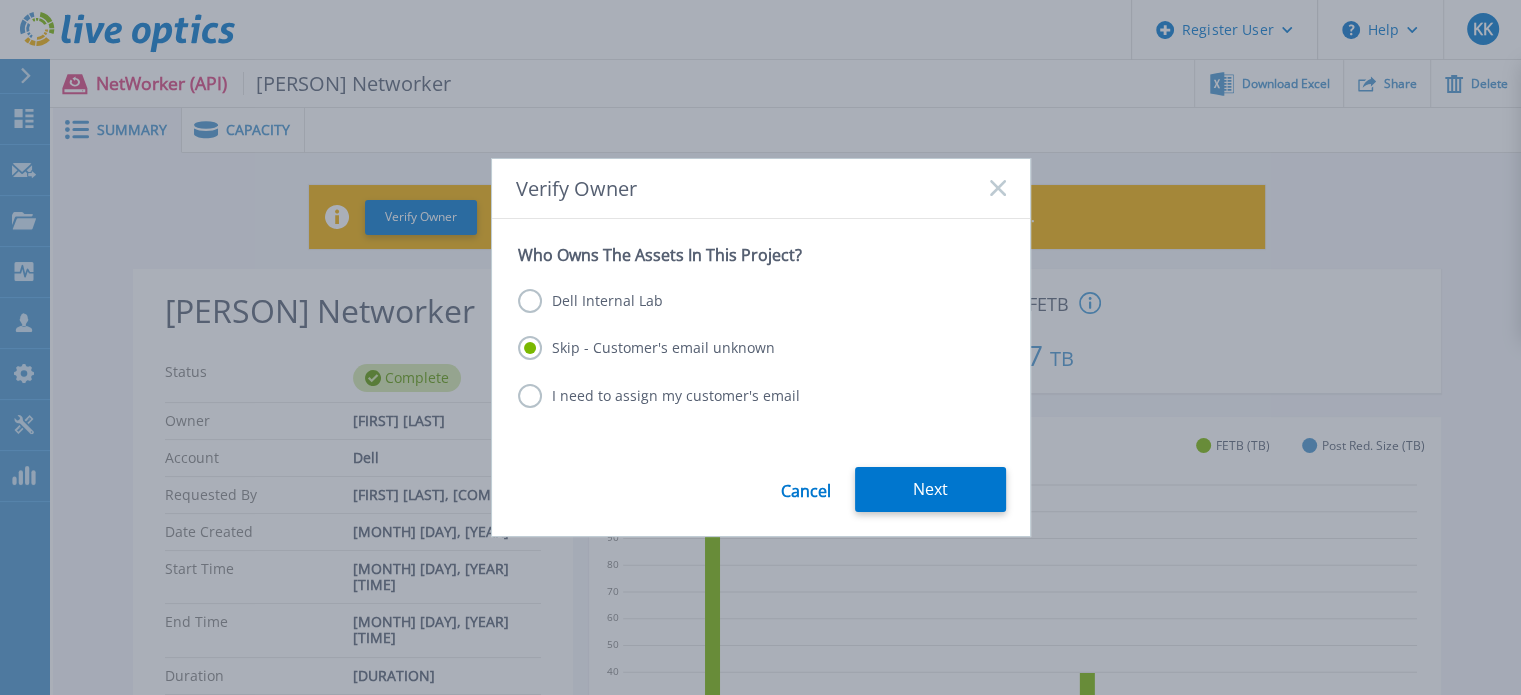 click on "I need to assign my customer's email" at bounding box center [659, 396] 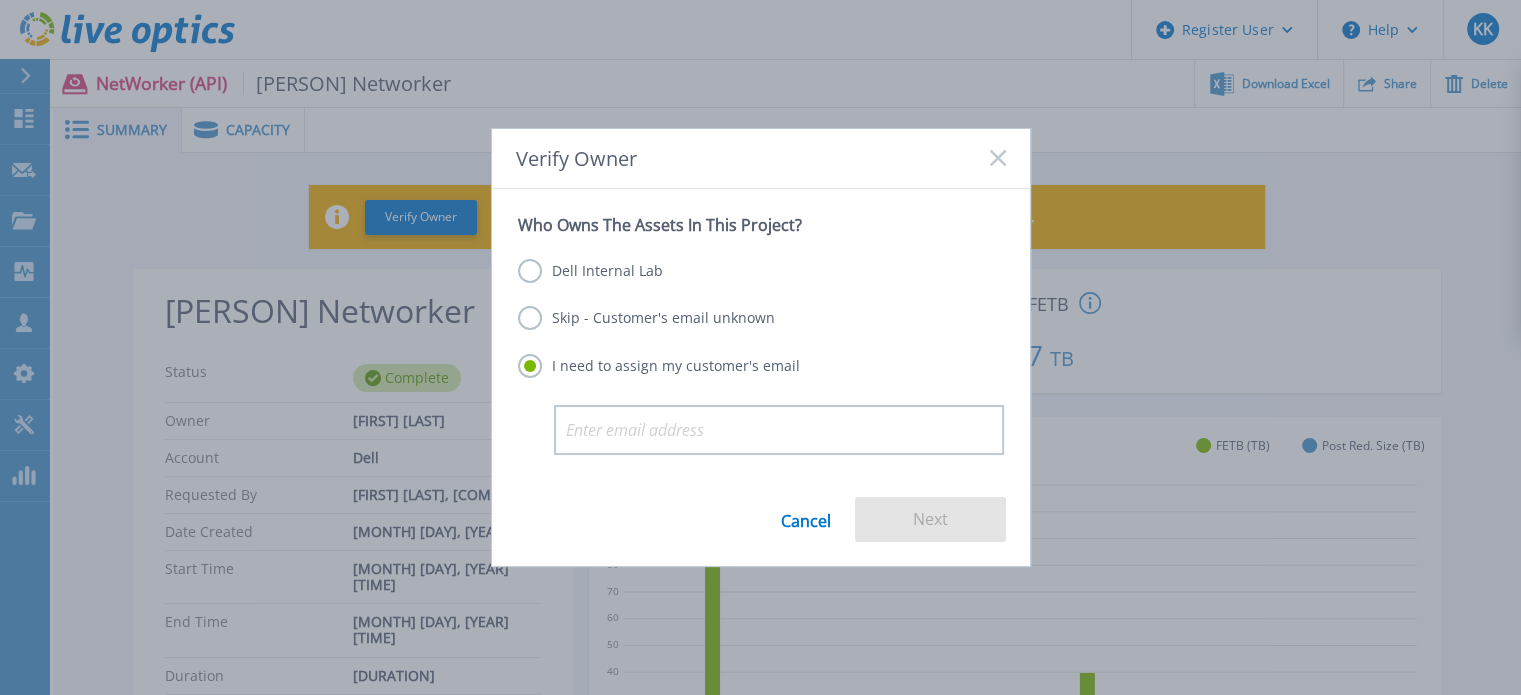click on "Skip - Customer's email unknown" at bounding box center (646, 318) 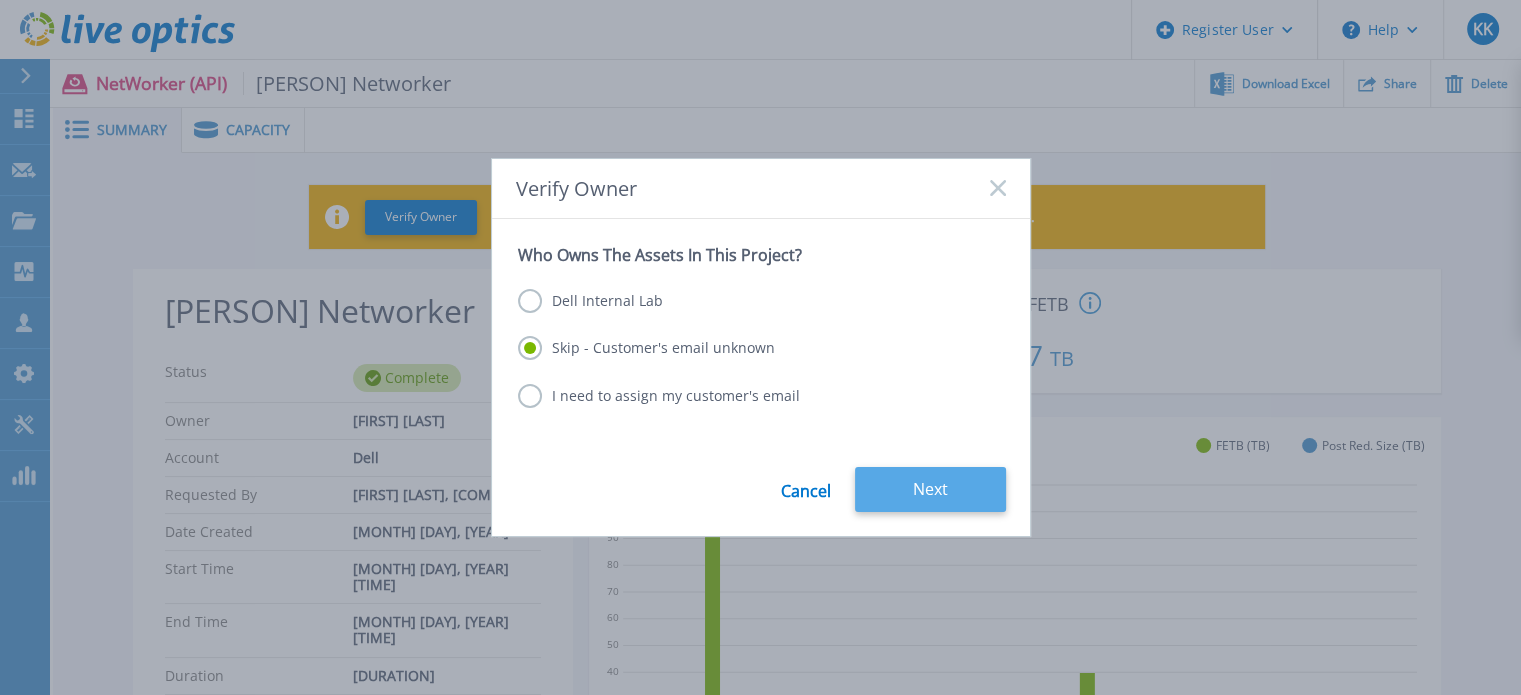 click on "Next" at bounding box center (930, 489) 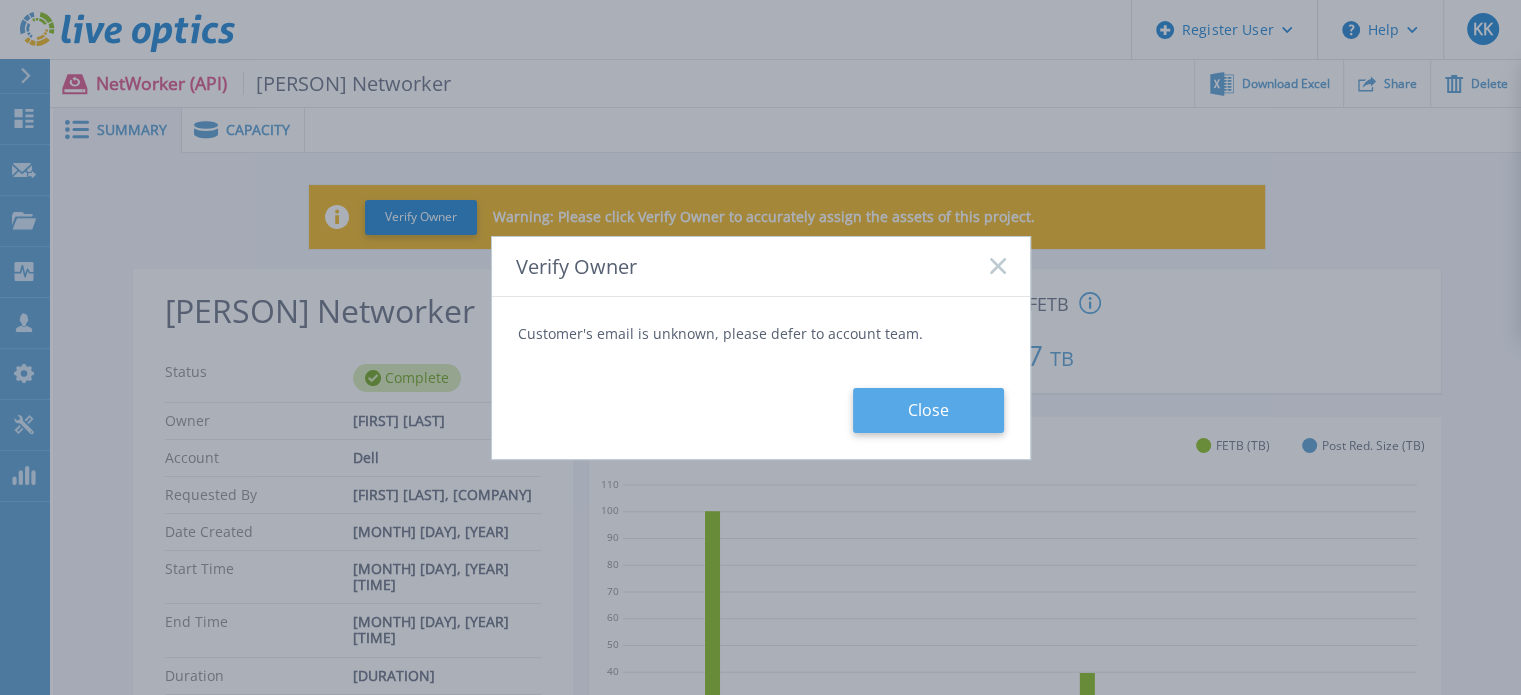 click on "Close" at bounding box center [928, 410] 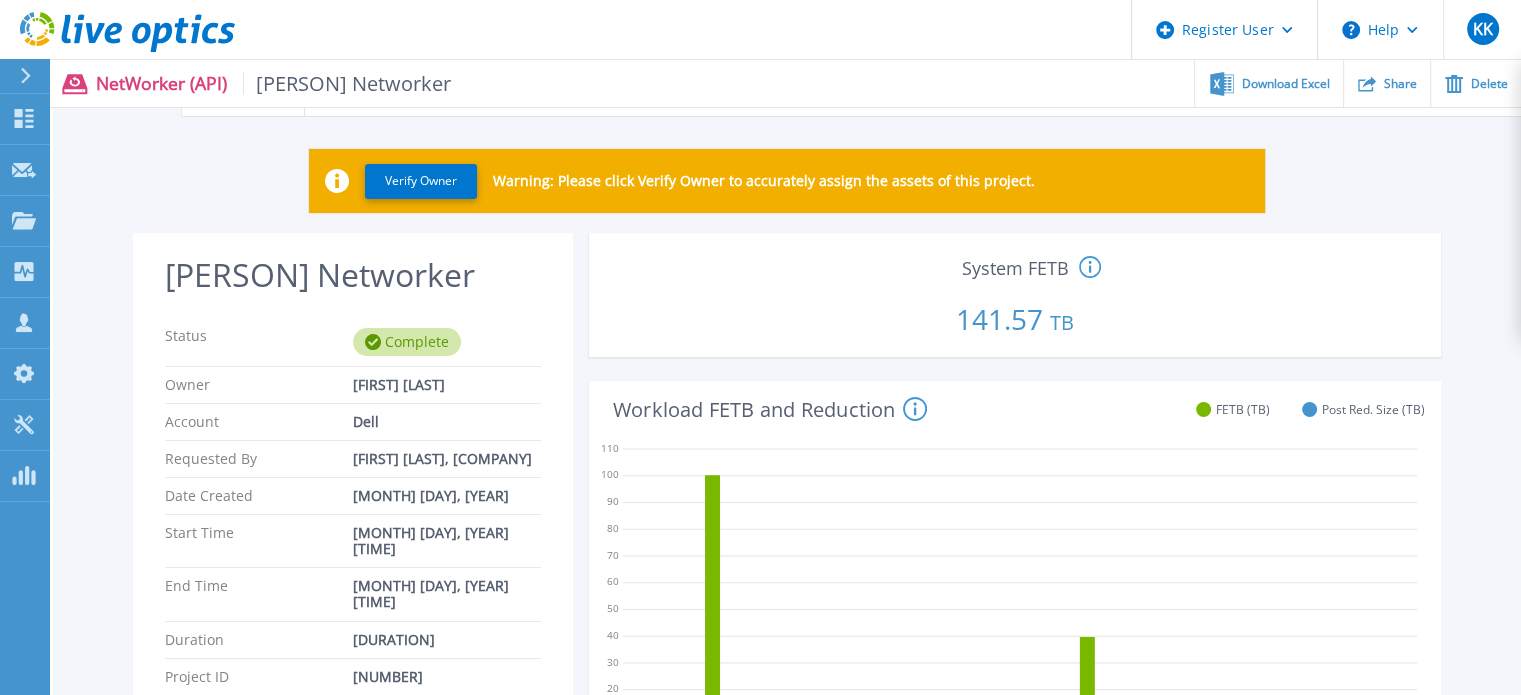 scroll, scrollTop: 0, scrollLeft: 0, axis: both 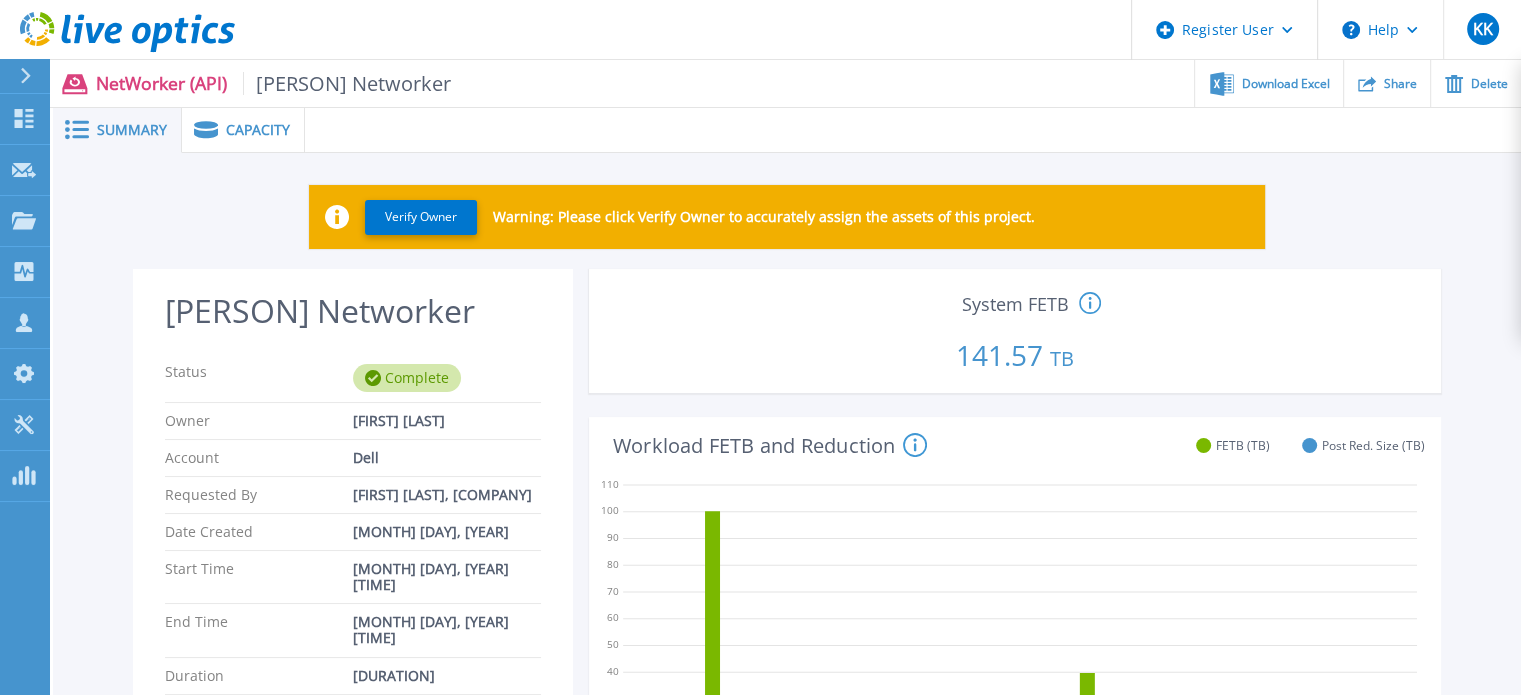 click on "Capacity" at bounding box center [258, 130] 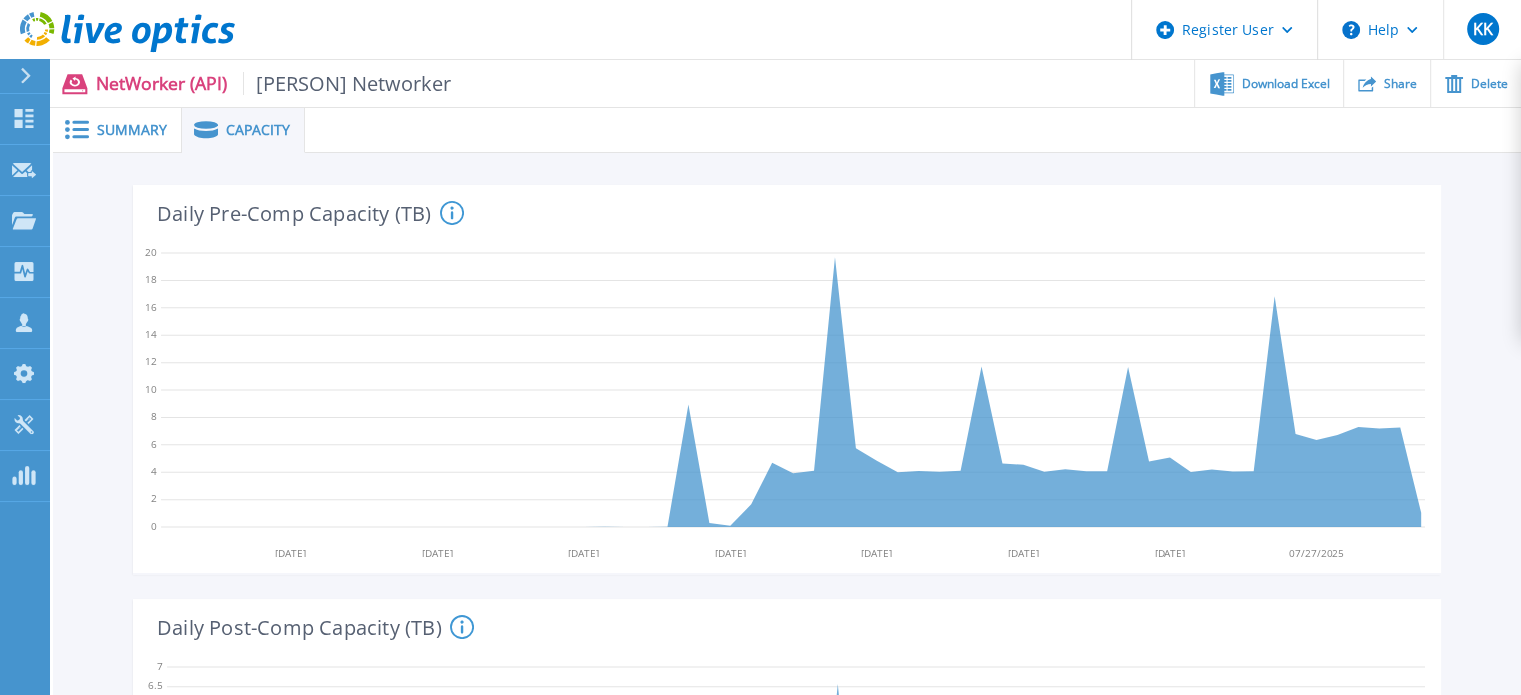 scroll, scrollTop: 119, scrollLeft: 0, axis: vertical 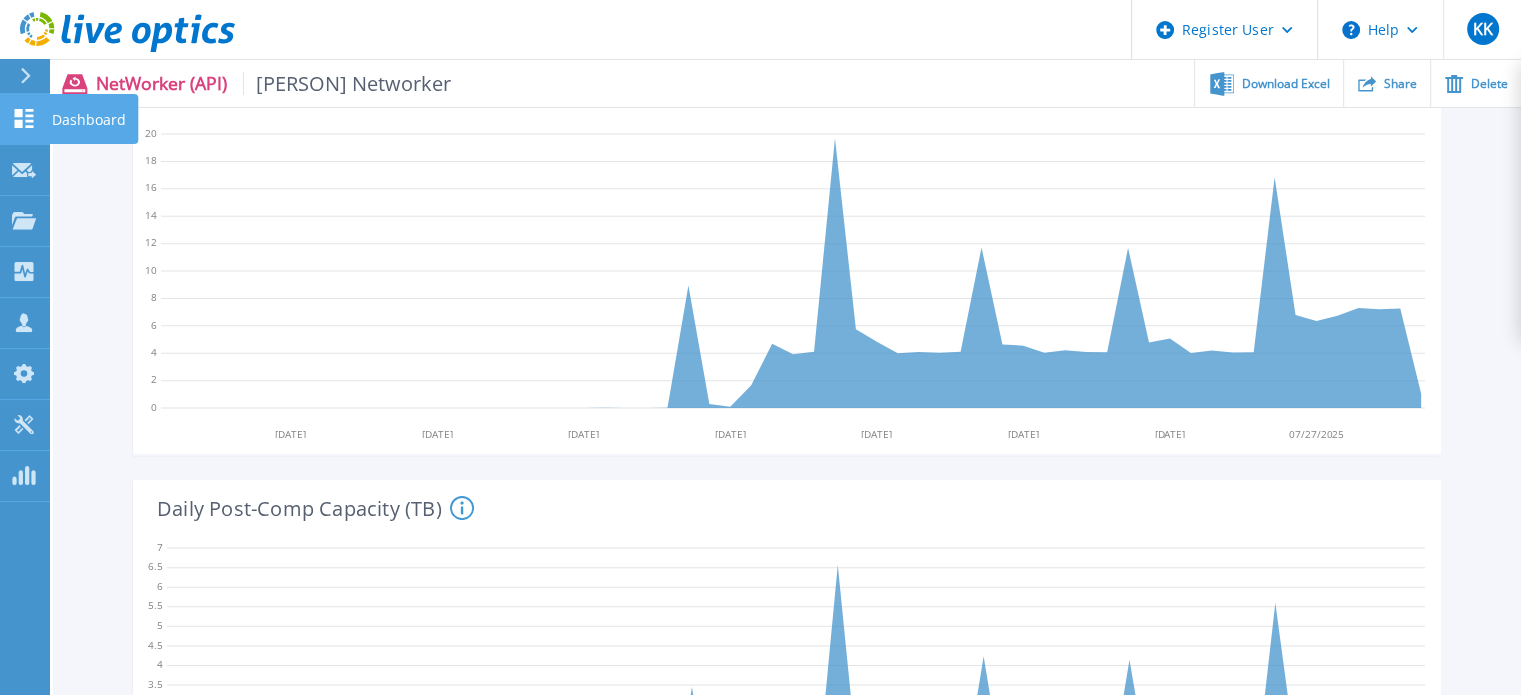 click on "Dashboard" at bounding box center [89, 120] 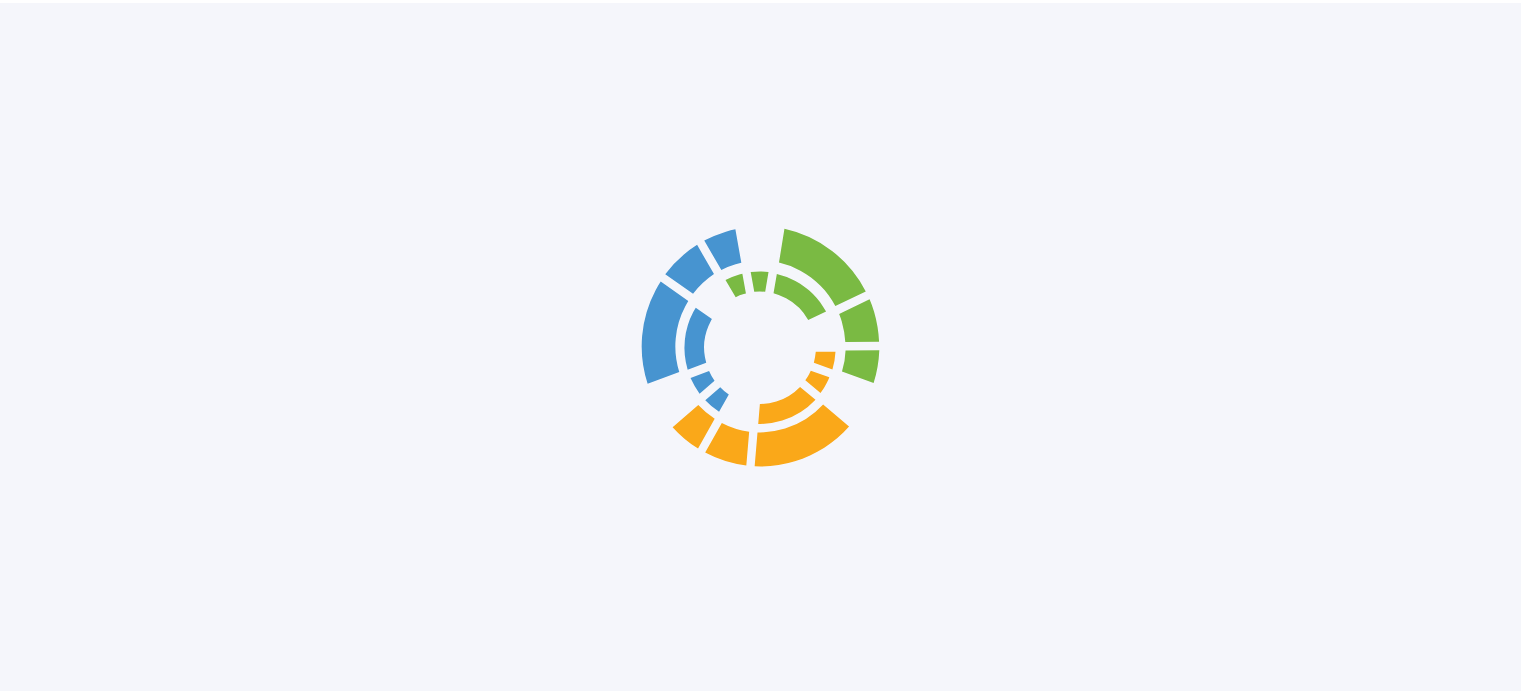 scroll, scrollTop: 0, scrollLeft: 0, axis: both 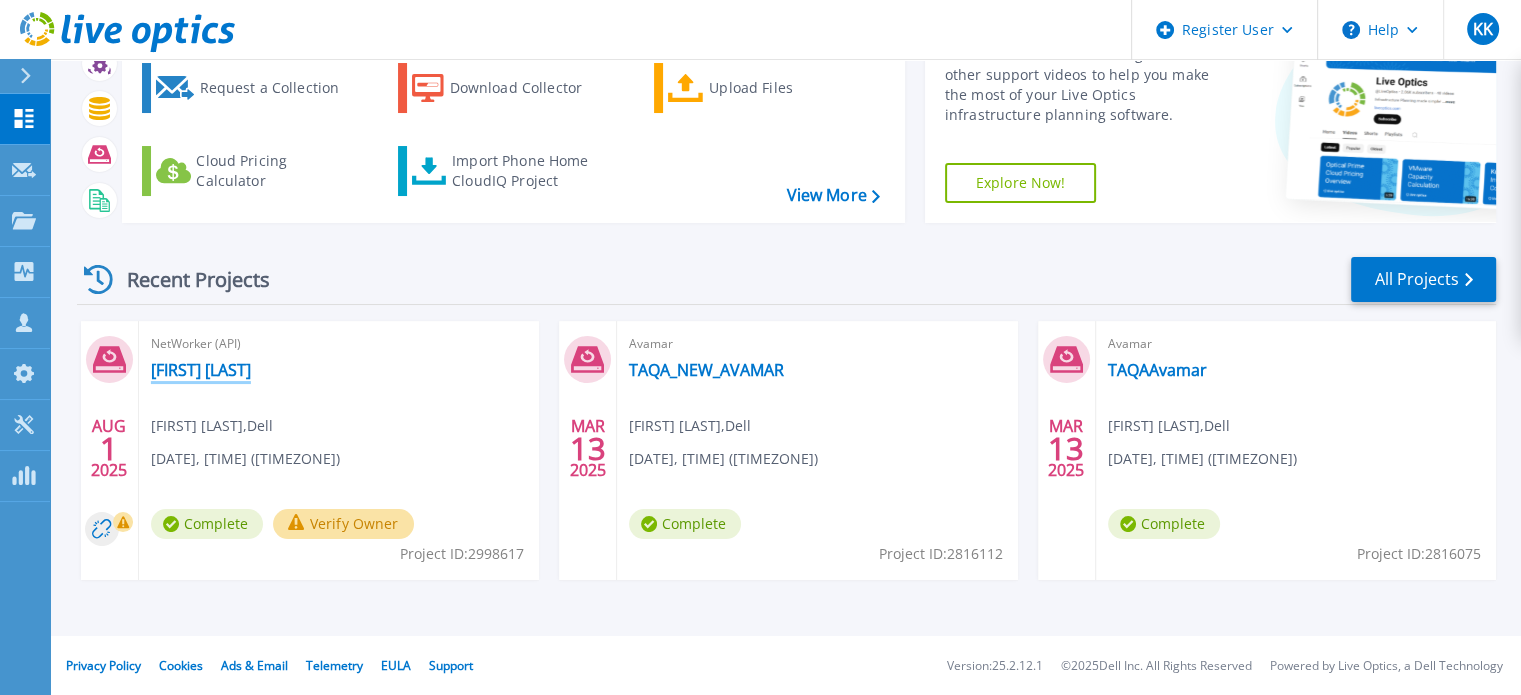 click on "Mallafi Networker" at bounding box center (201, 370) 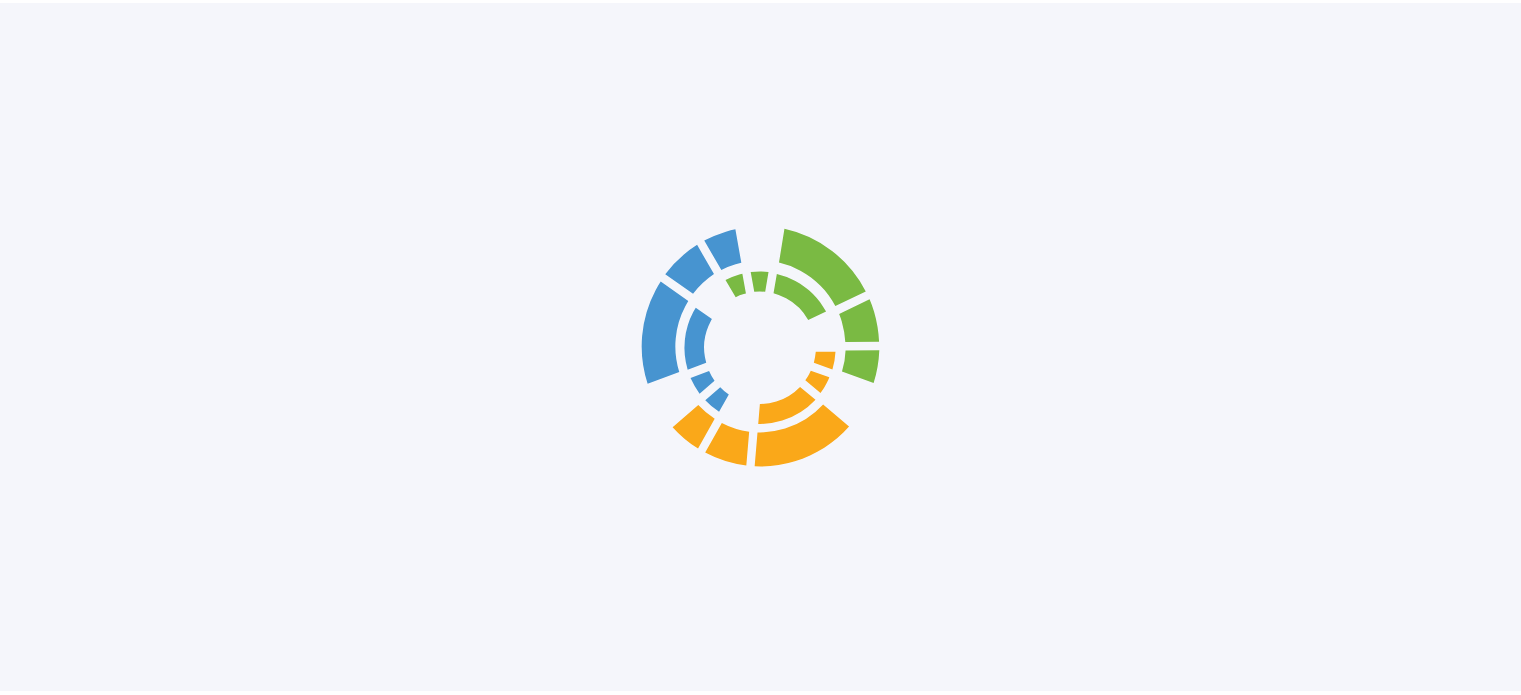 scroll, scrollTop: 0, scrollLeft: 0, axis: both 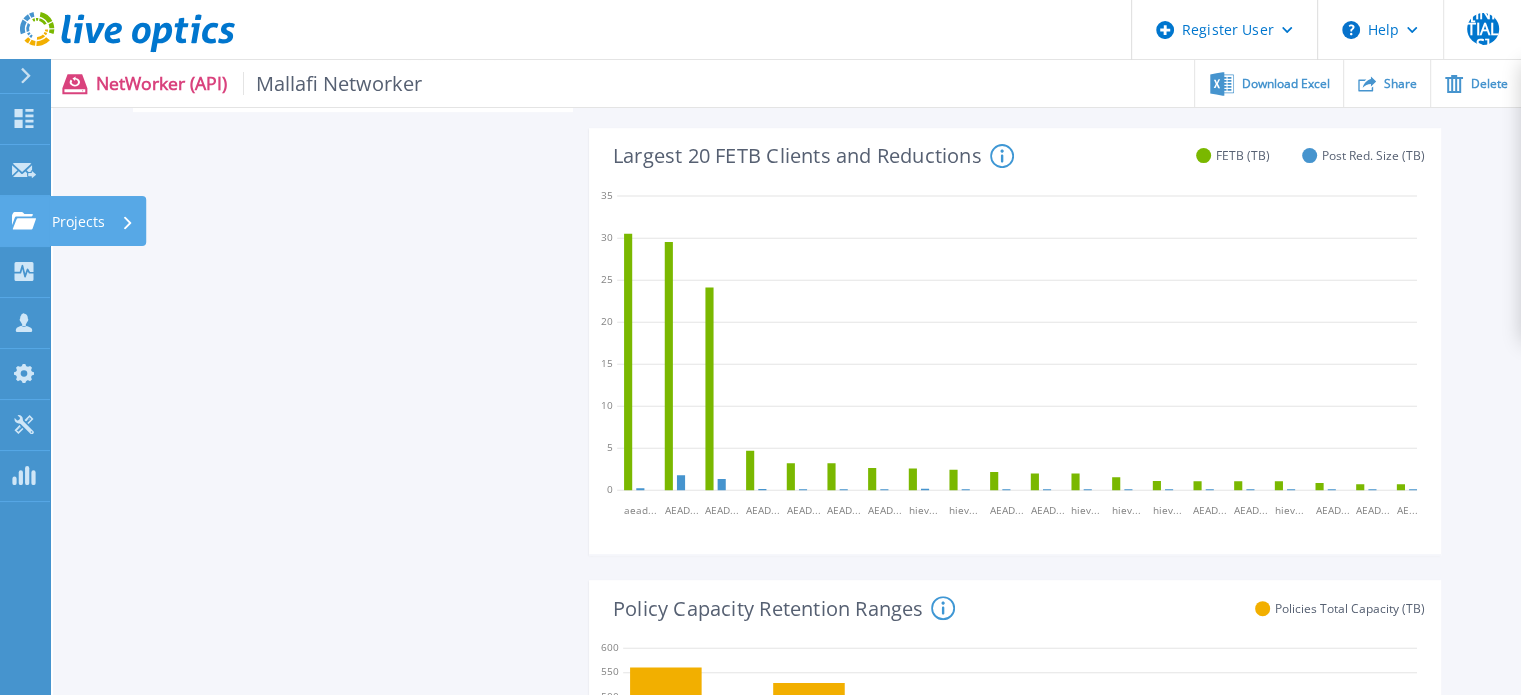click on "Projects" at bounding box center [78, 222] 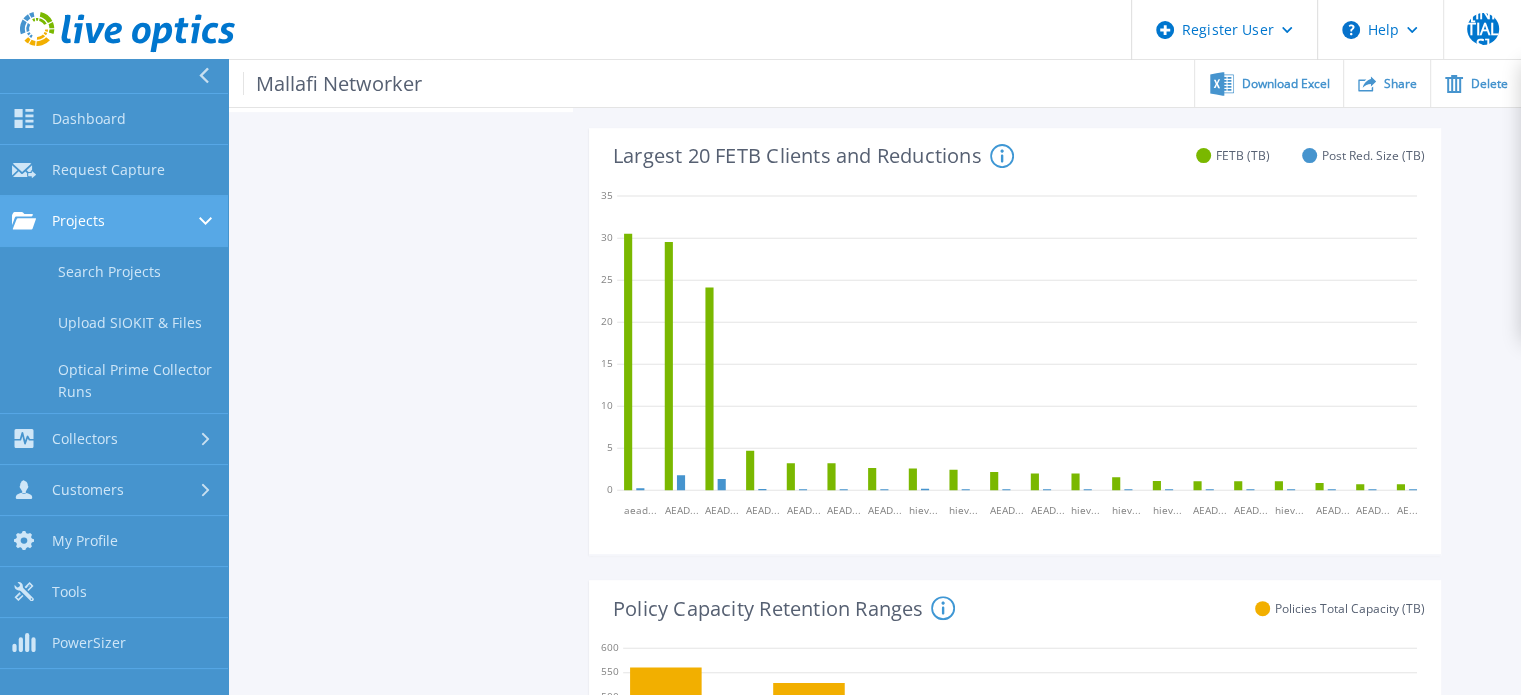 click on "Projects" at bounding box center (58, 221) 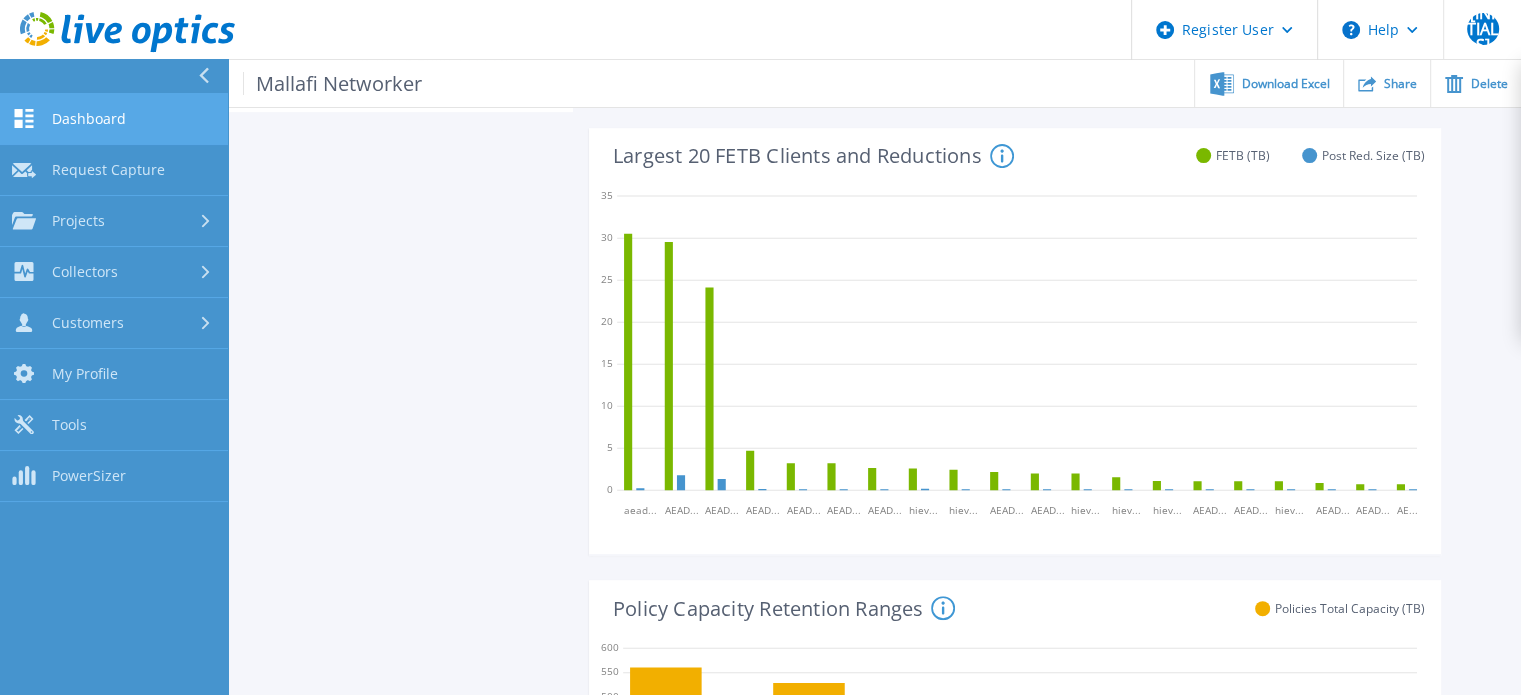 click on "Dashboard Dashboard" at bounding box center [114, 119] 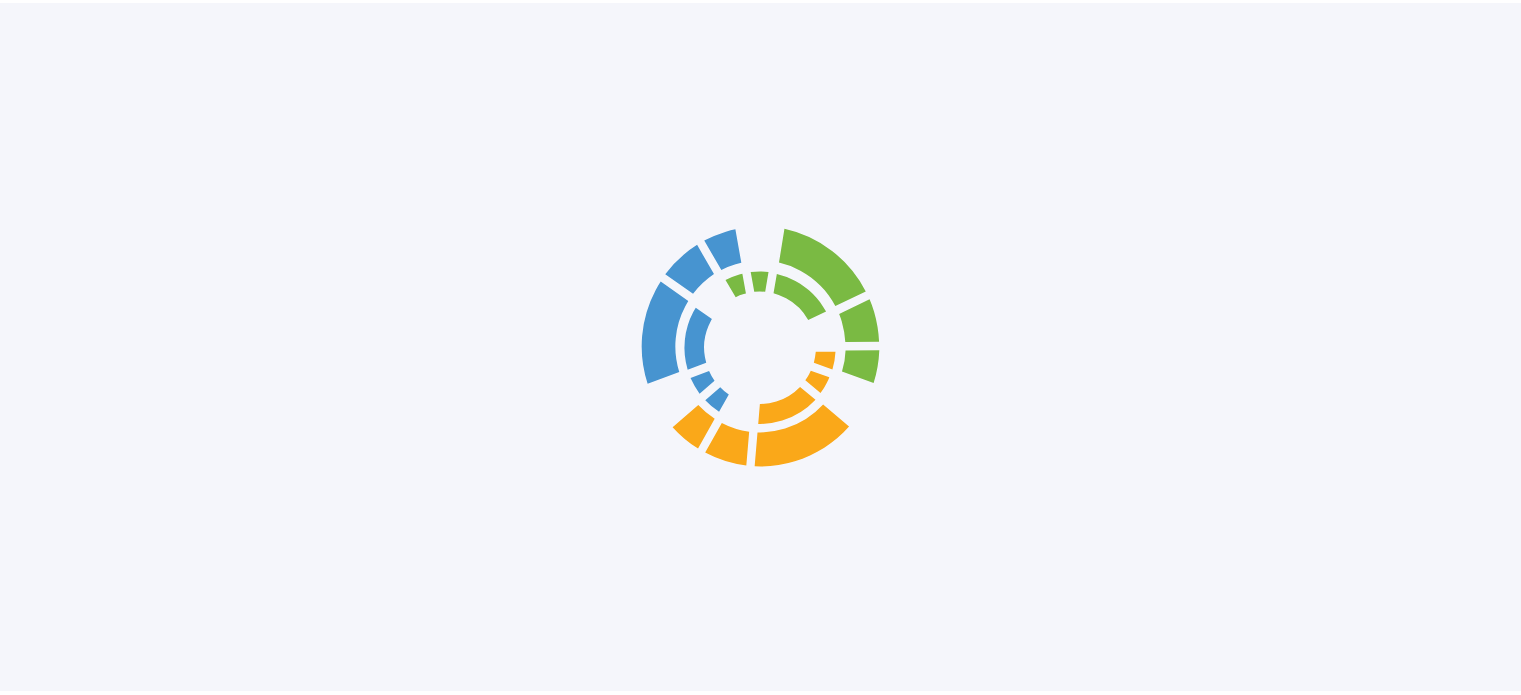 scroll, scrollTop: 0, scrollLeft: 0, axis: both 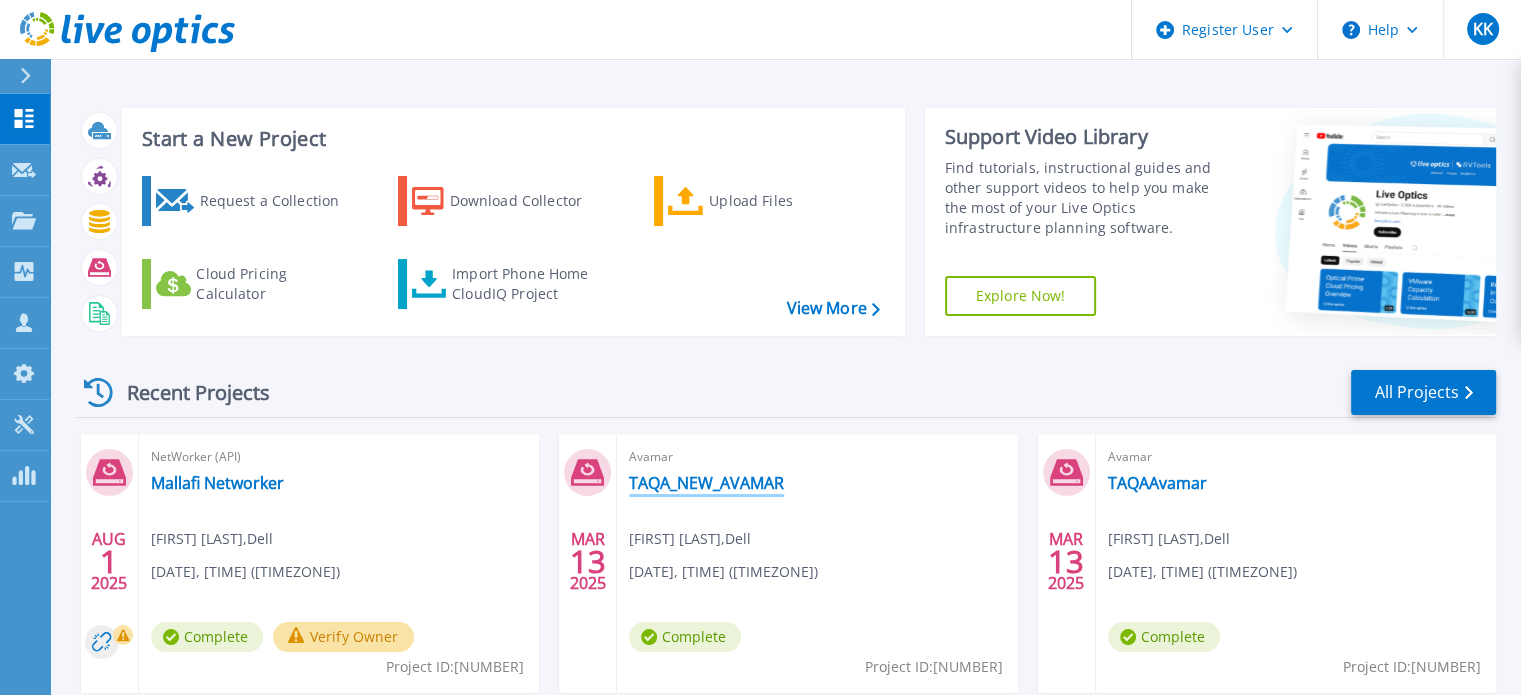 click on "TAQA_NEW_AVAMAR" at bounding box center [706, 483] 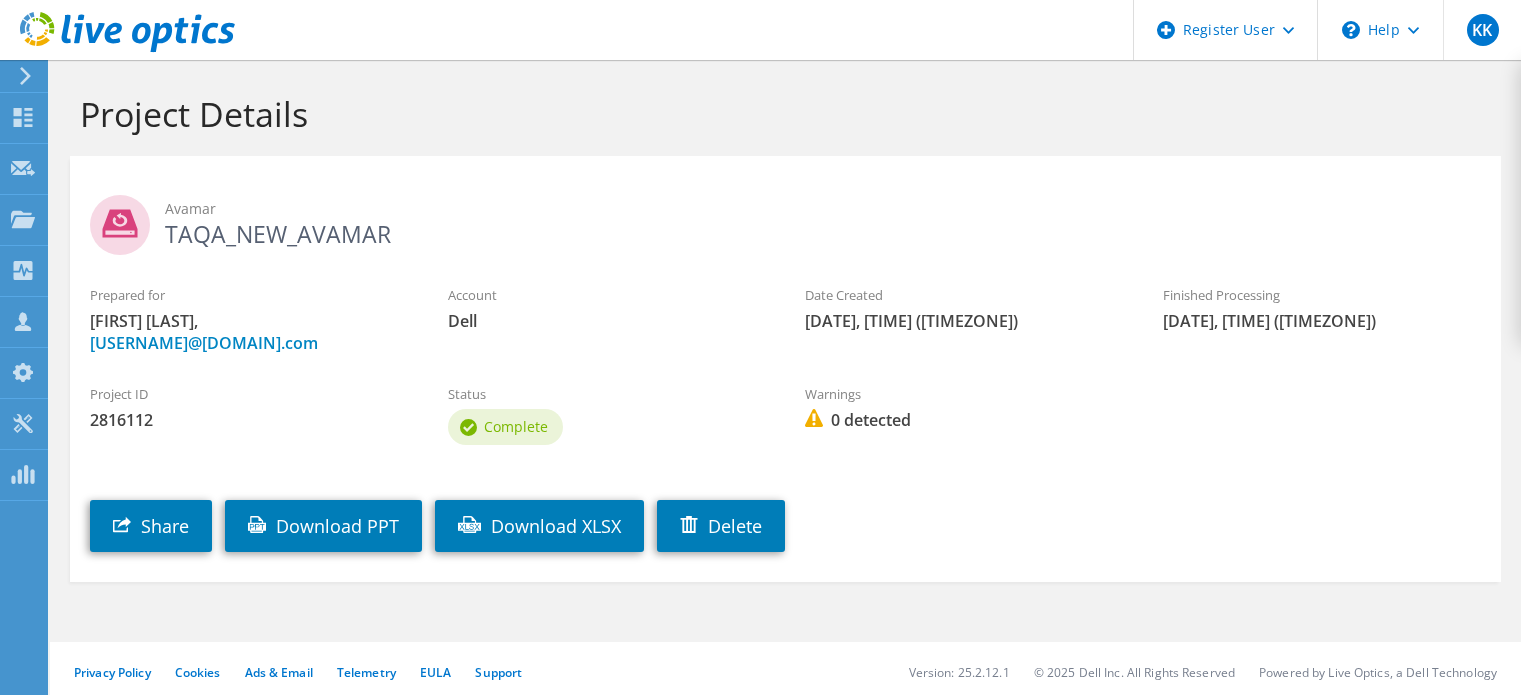 scroll, scrollTop: 0, scrollLeft: 0, axis: both 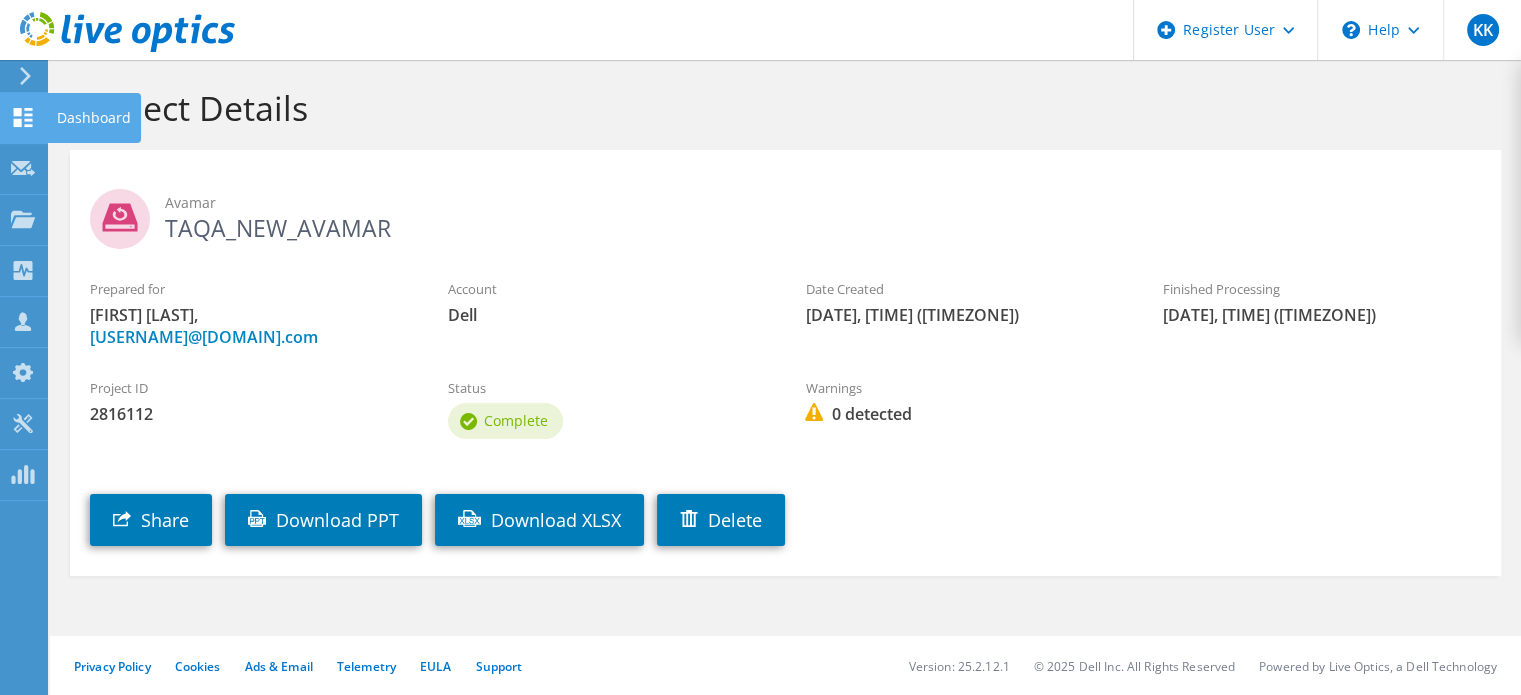 click on "Dashboard" at bounding box center (94, 118) 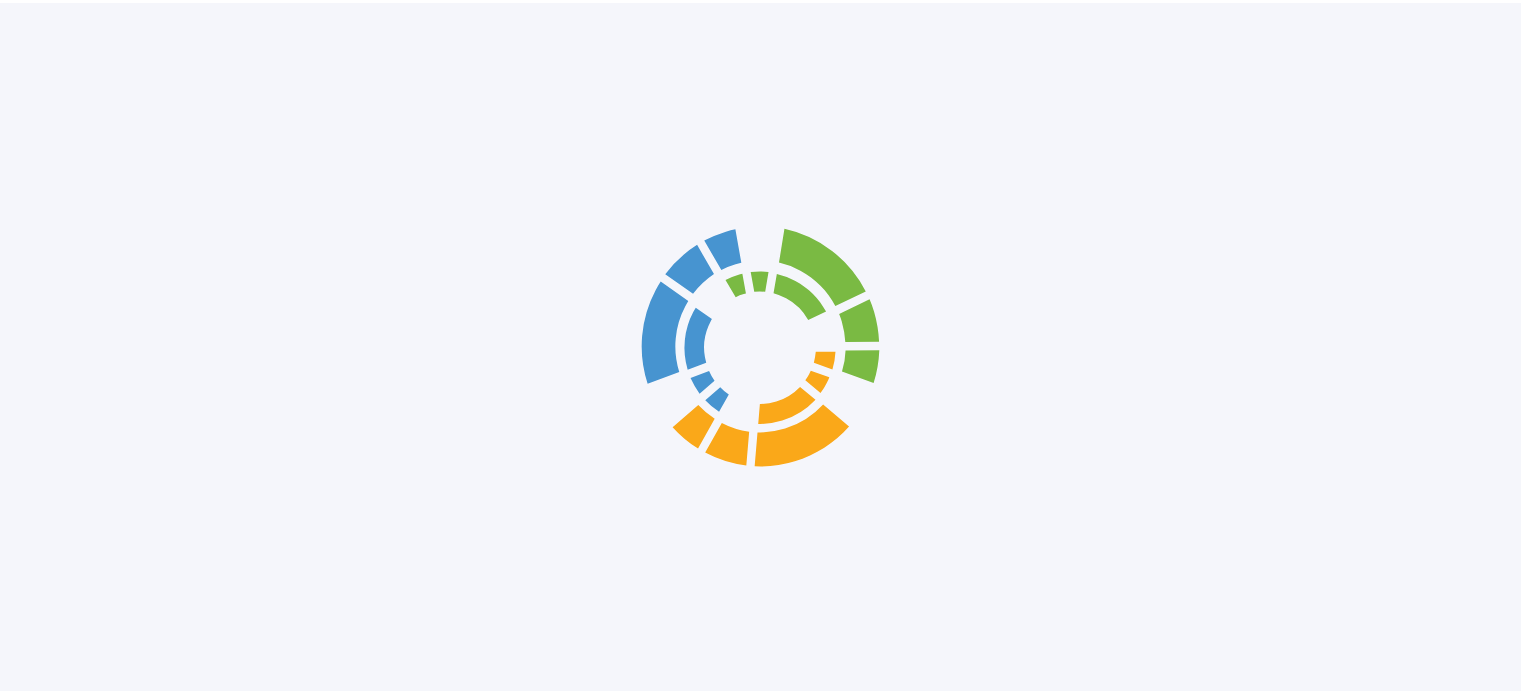 scroll, scrollTop: 0, scrollLeft: 0, axis: both 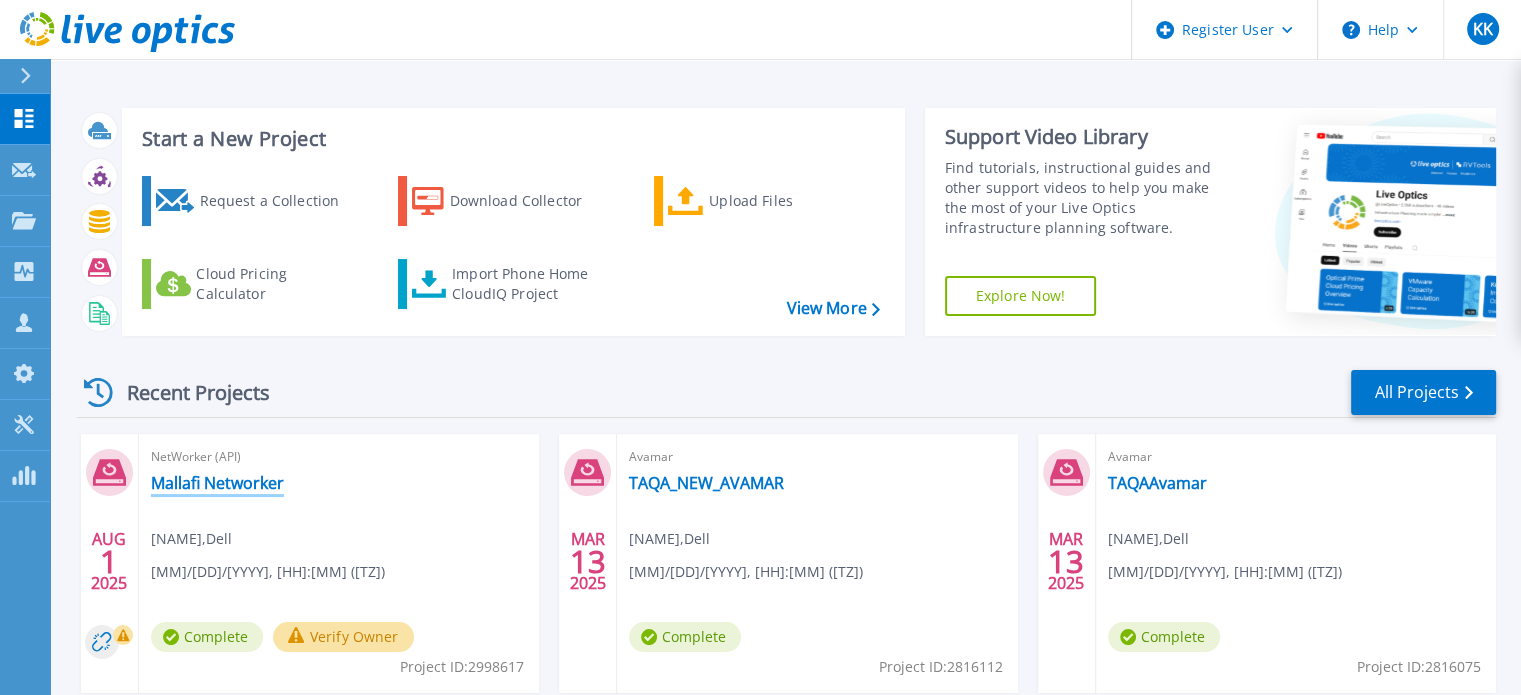 click on "Mallafi Networker" at bounding box center (217, 483) 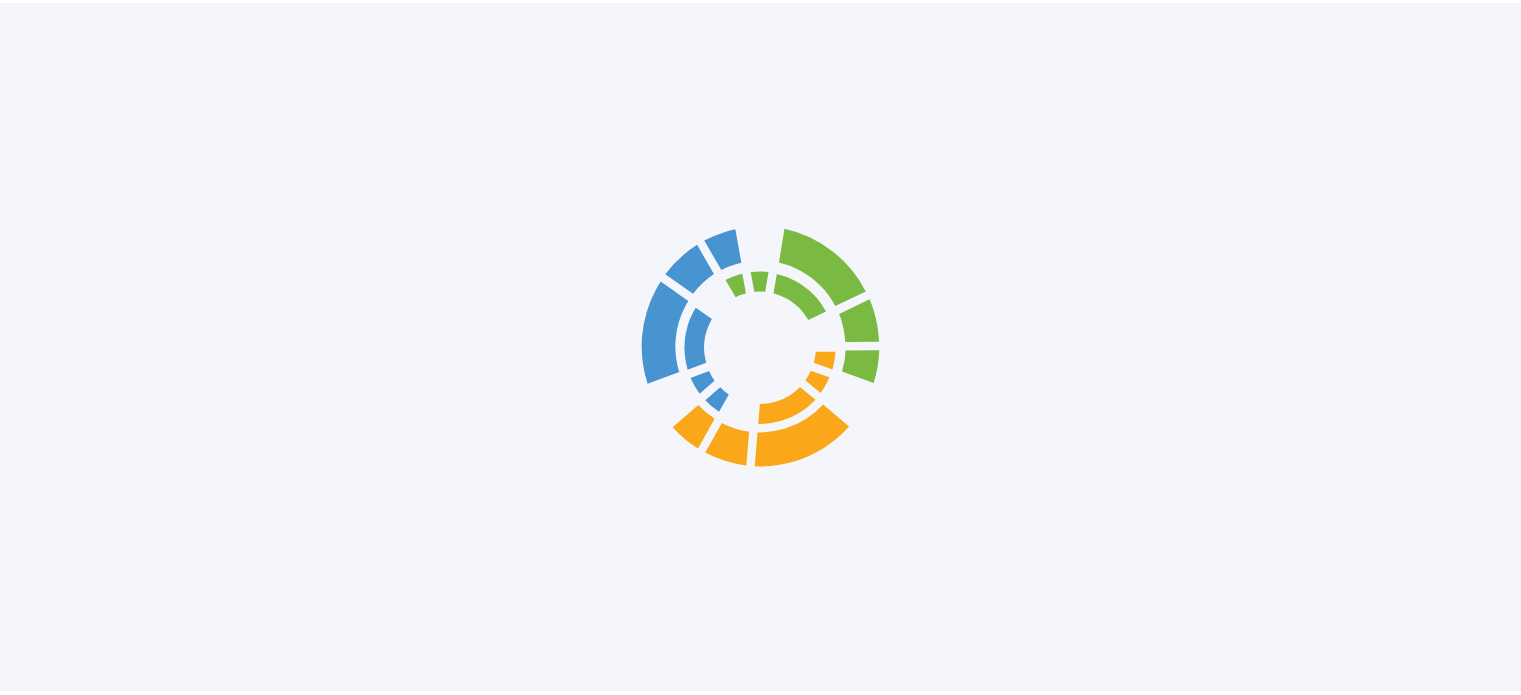 scroll, scrollTop: 0, scrollLeft: 0, axis: both 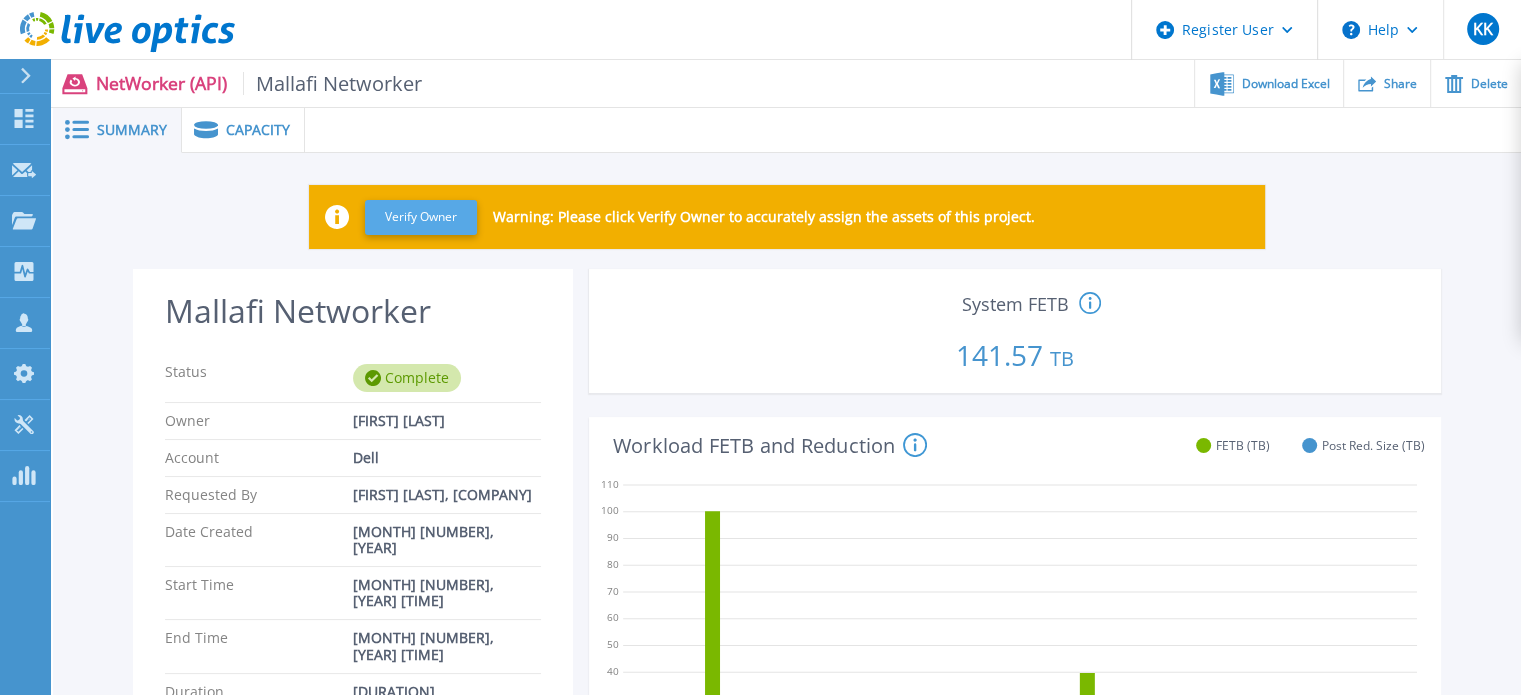 click on "Verify Owner" at bounding box center [421, 217] 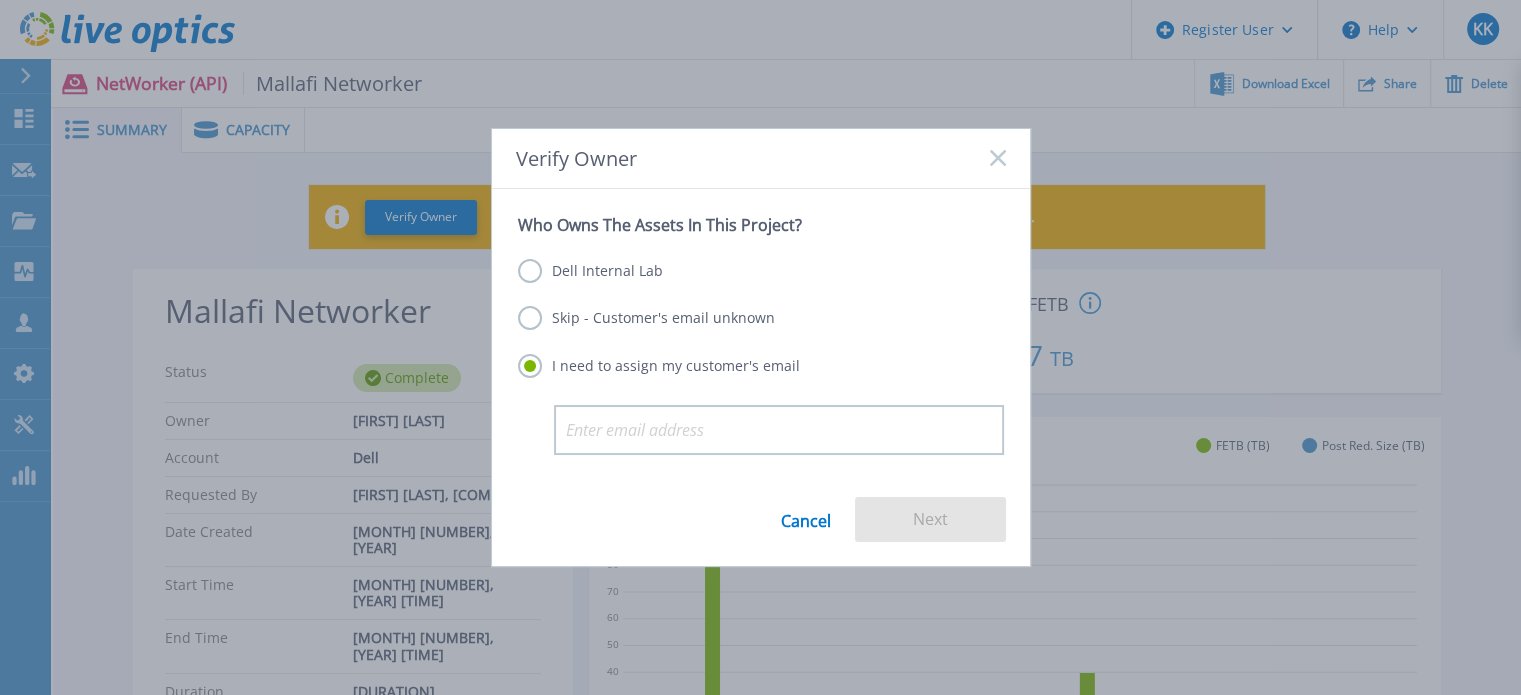 click on "Dell Internal Lab" at bounding box center (590, 271) 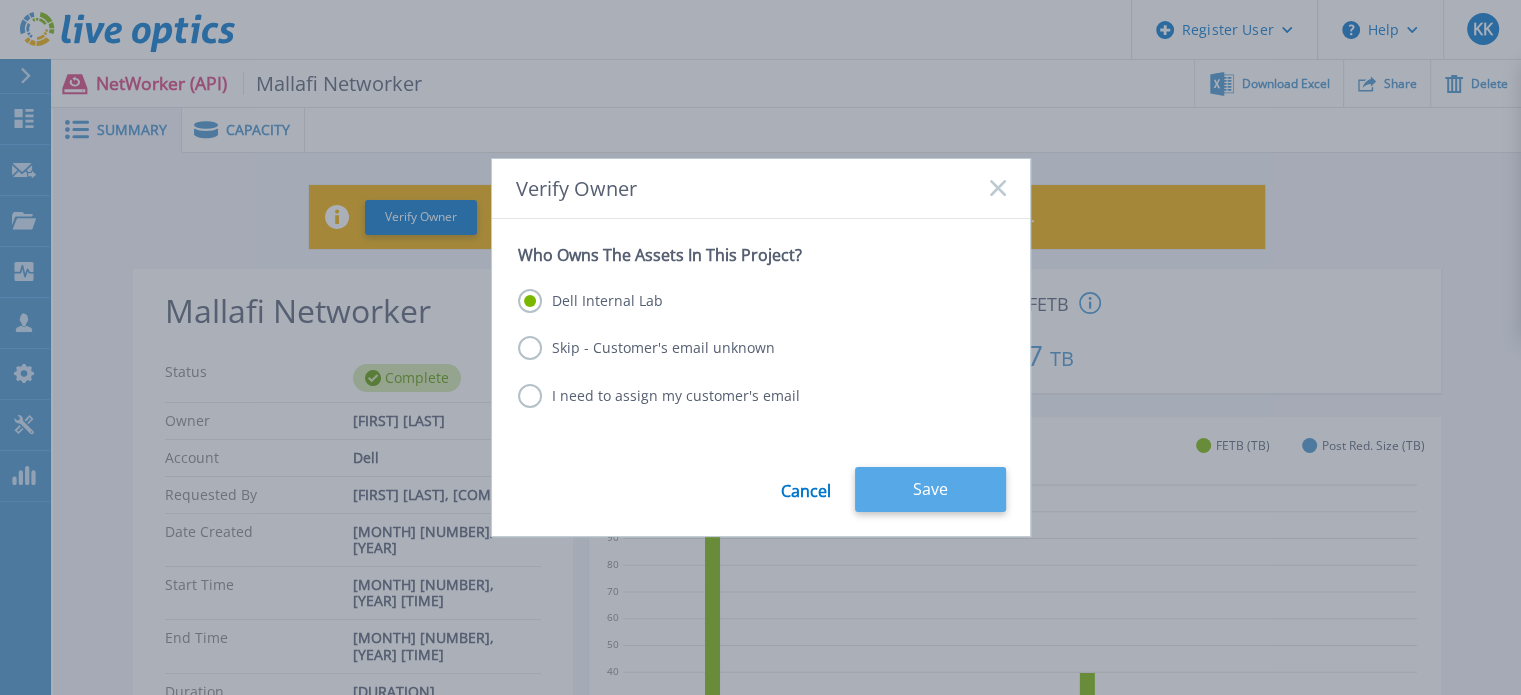 click on "Save" at bounding box center (930, 489) 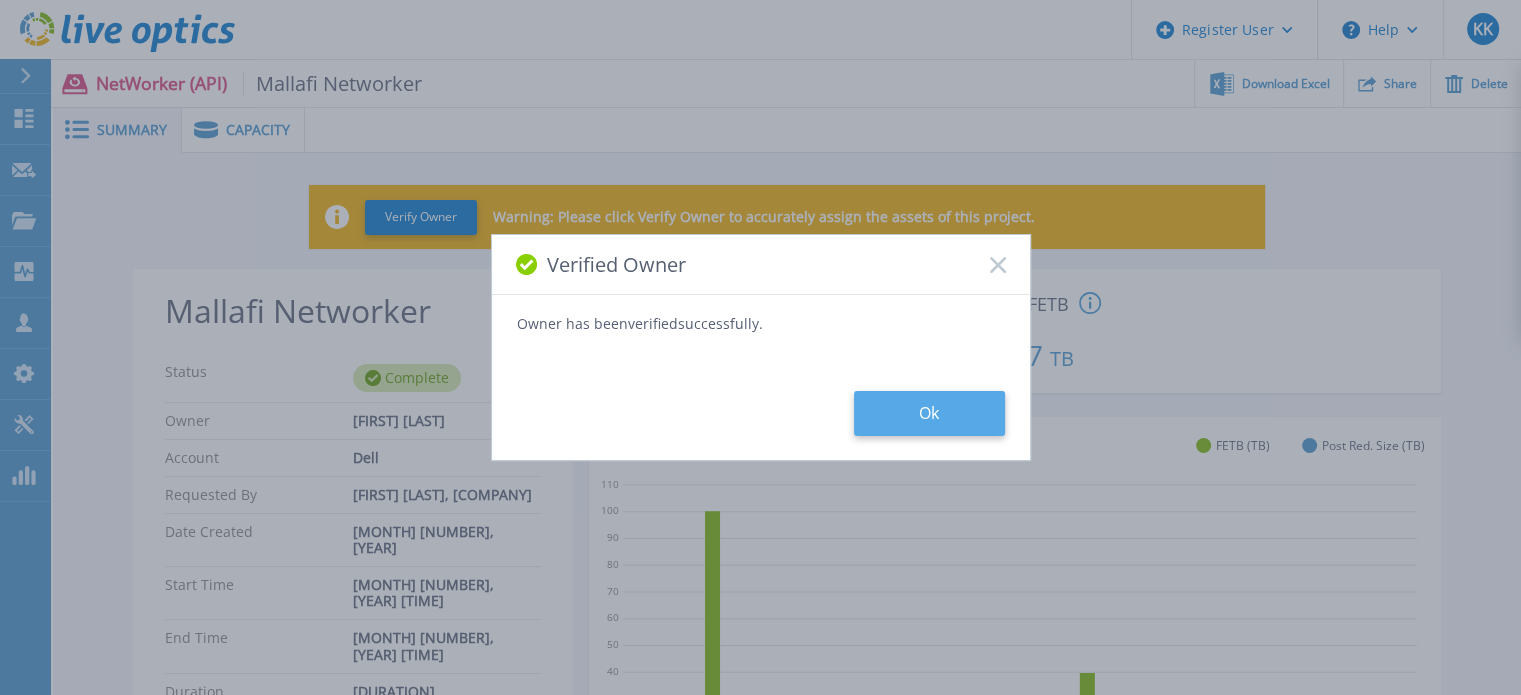 click on "Ok" at bounding box center (929, 413) 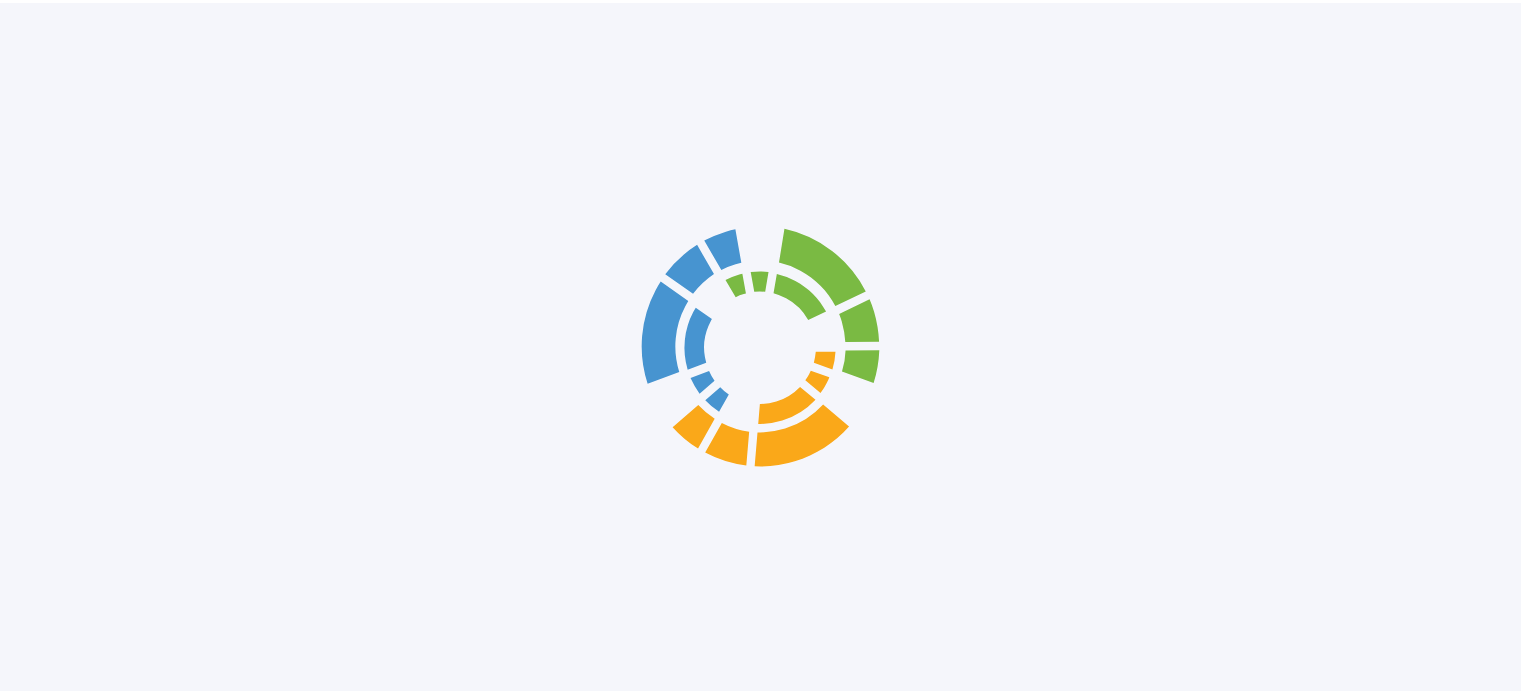 scroll, scrollTop: 0, scrollLeft: 0, axis: both 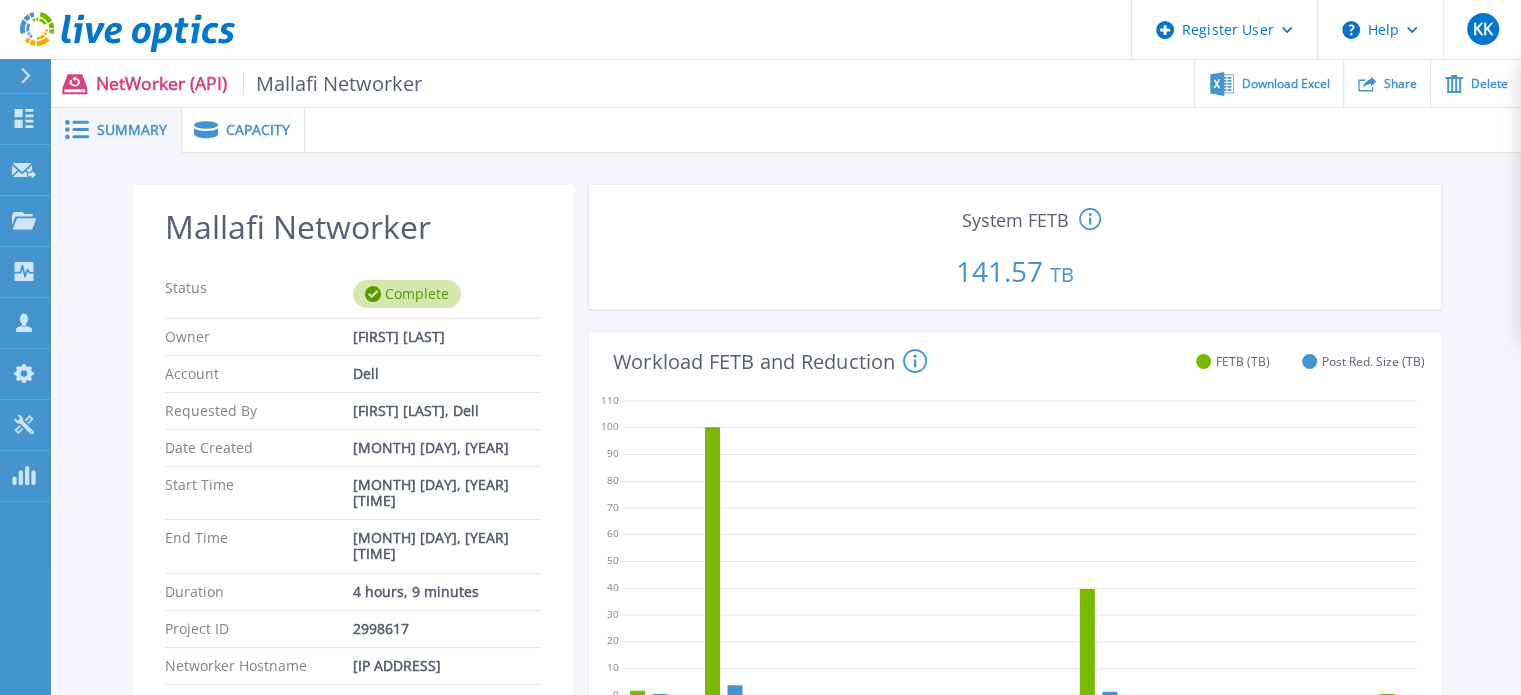 click on "Summary" at bounding box center [132, 130] 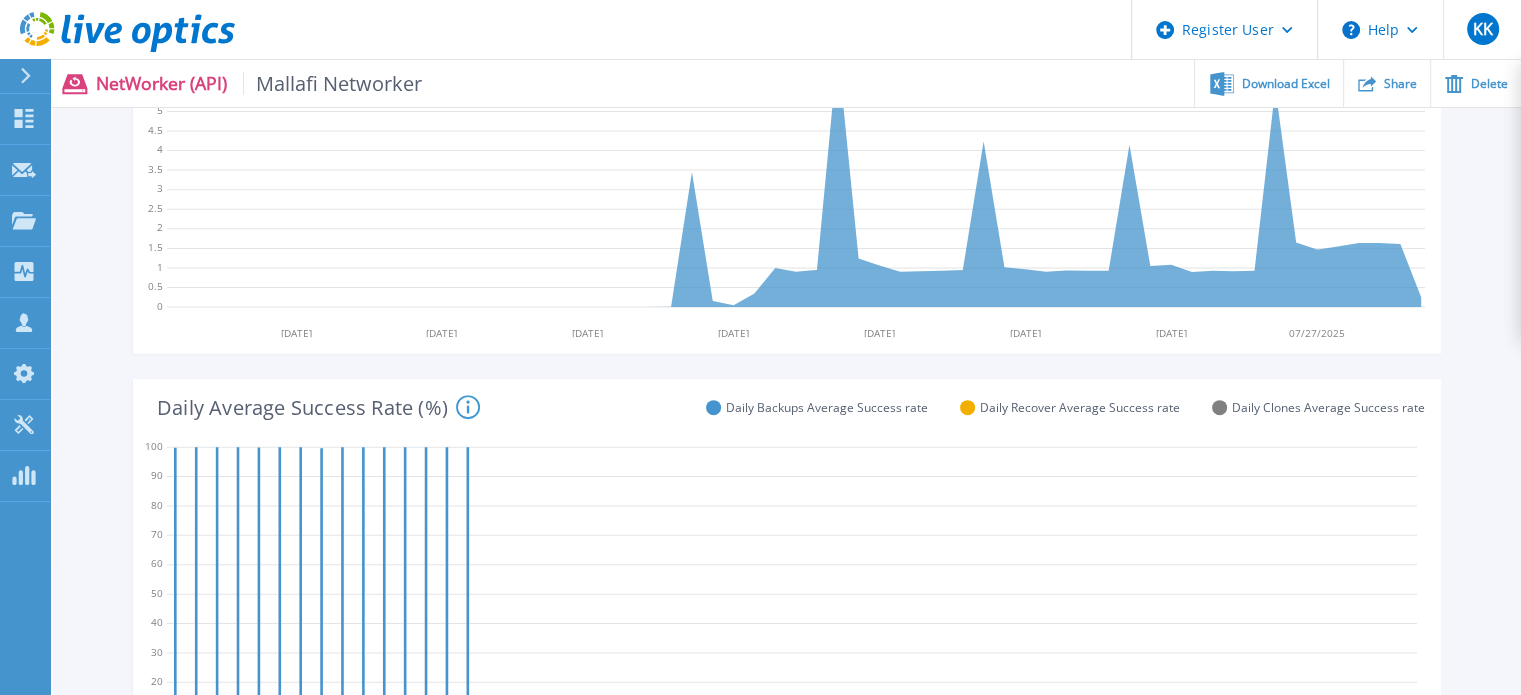 scroll, scrollTop: 0, scrollLeft: 0, axis: both 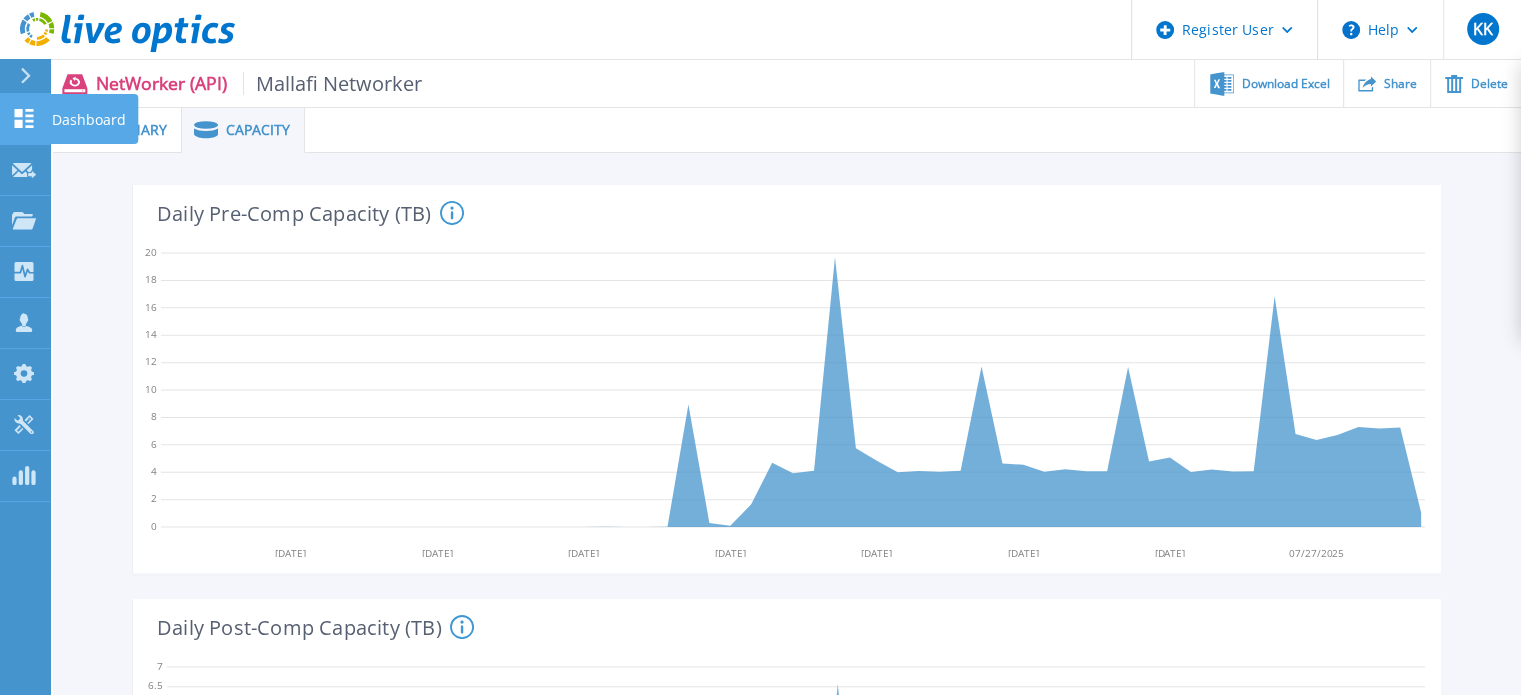 click 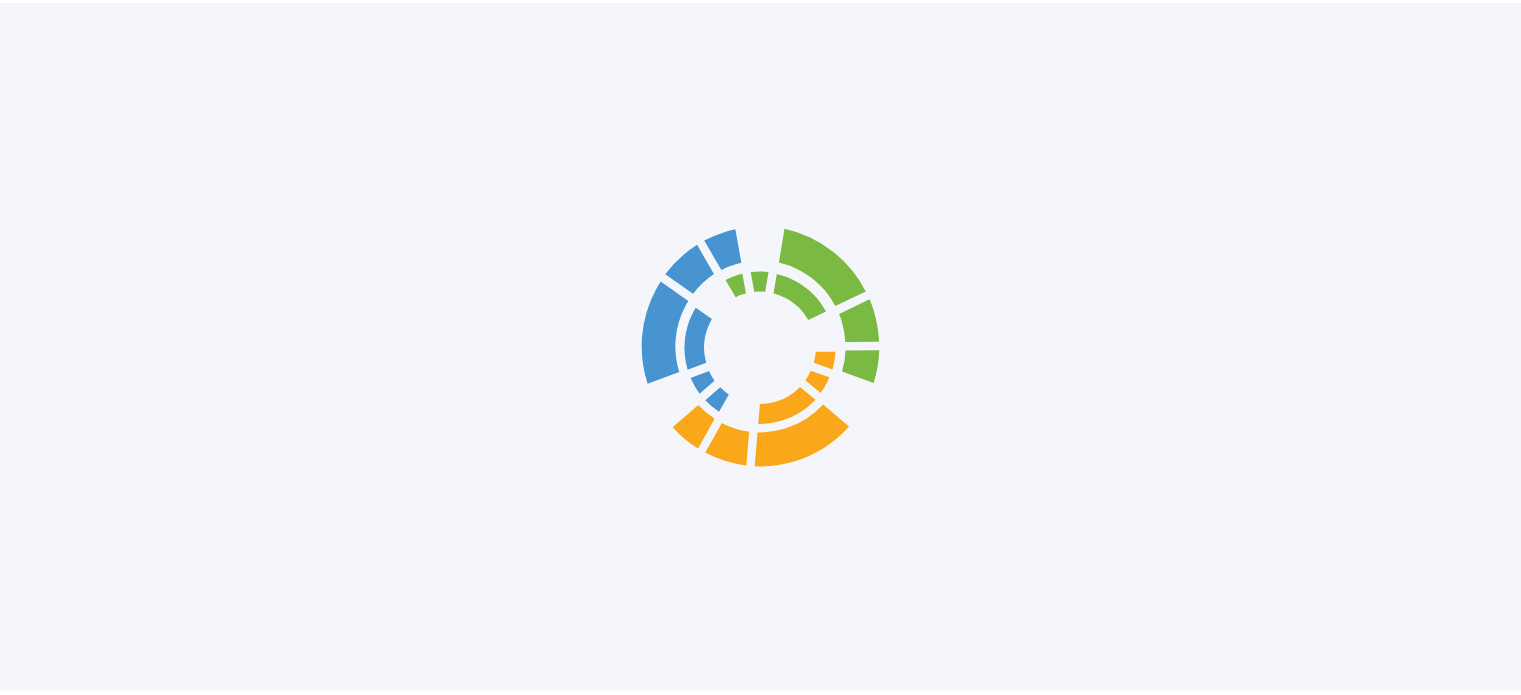 scroll, scrollTop: 0, scrollLeft: 0, axis: both 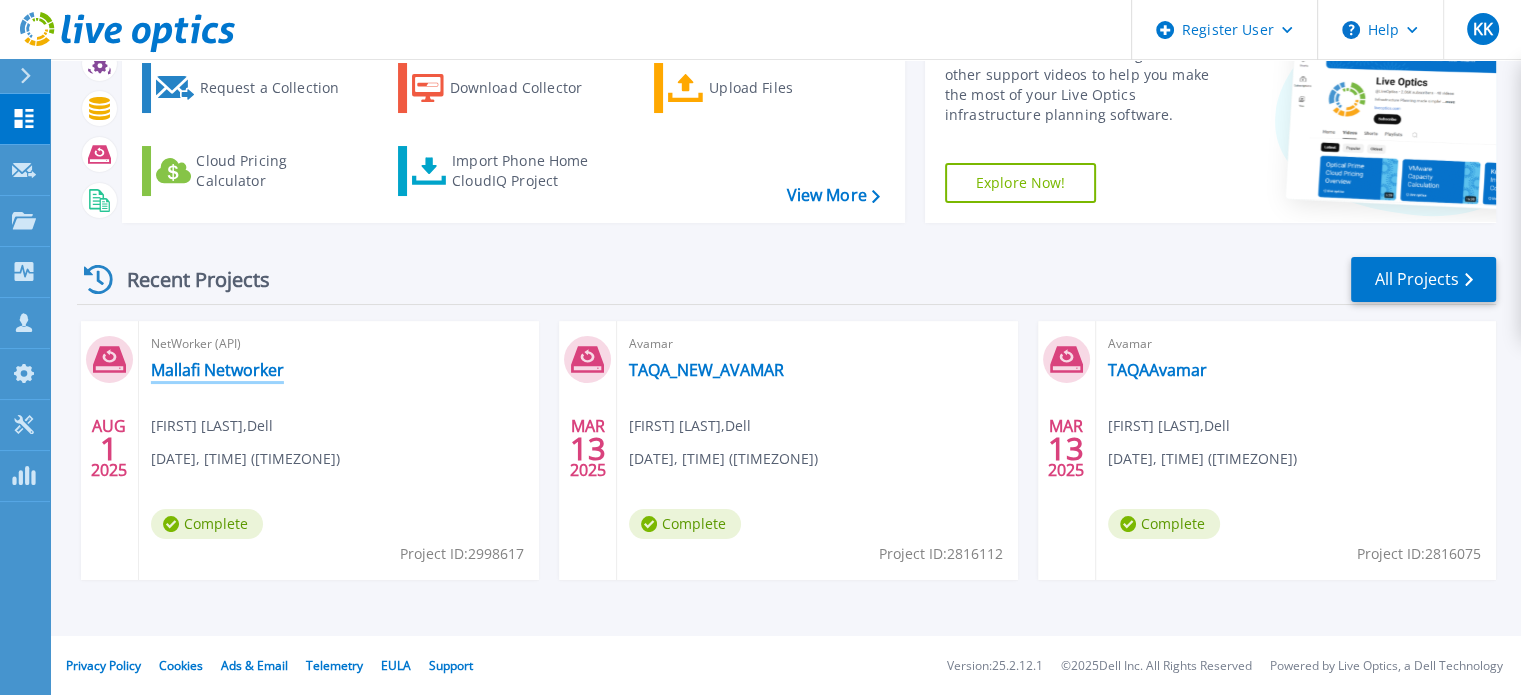 click on "Mallafi Networker" at bounding box center (217, 370) 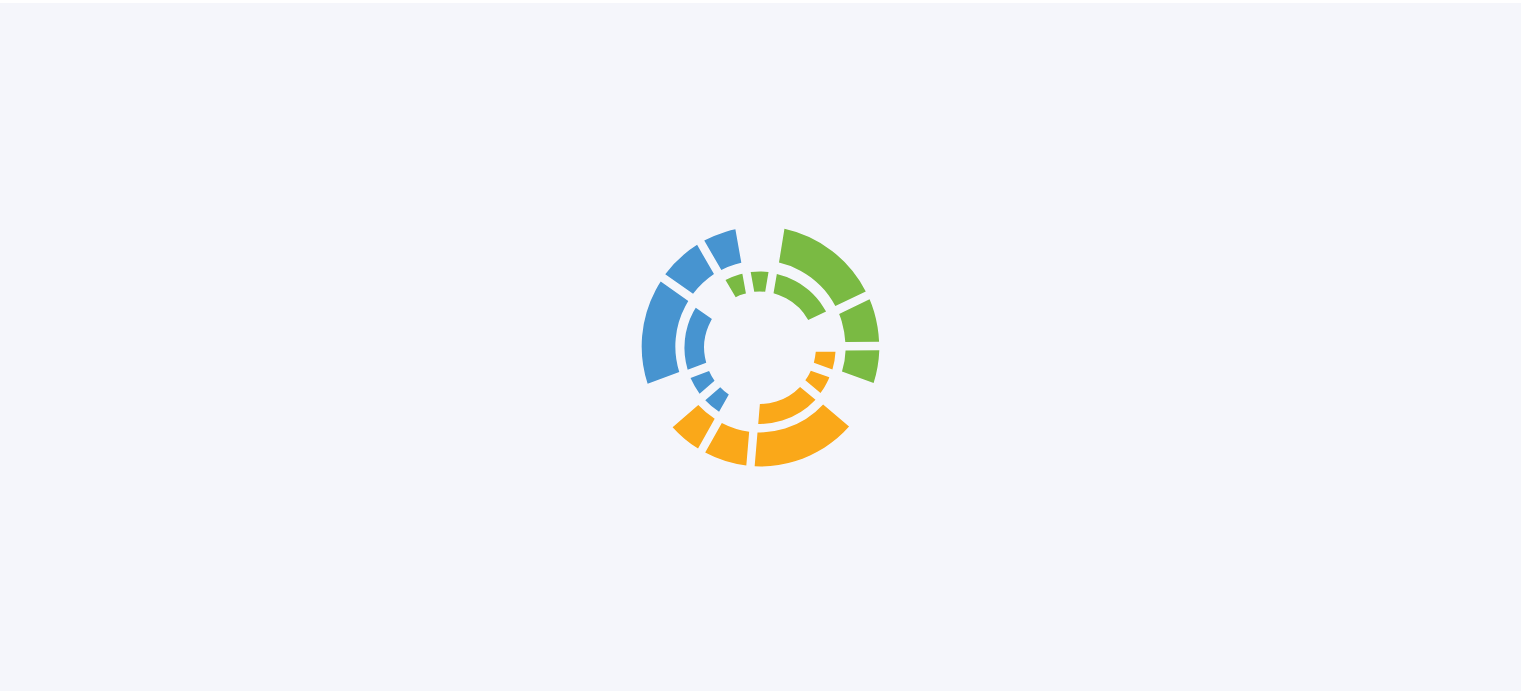 scroll, scrollTop: 0, scrollLeft: 0, axis: both 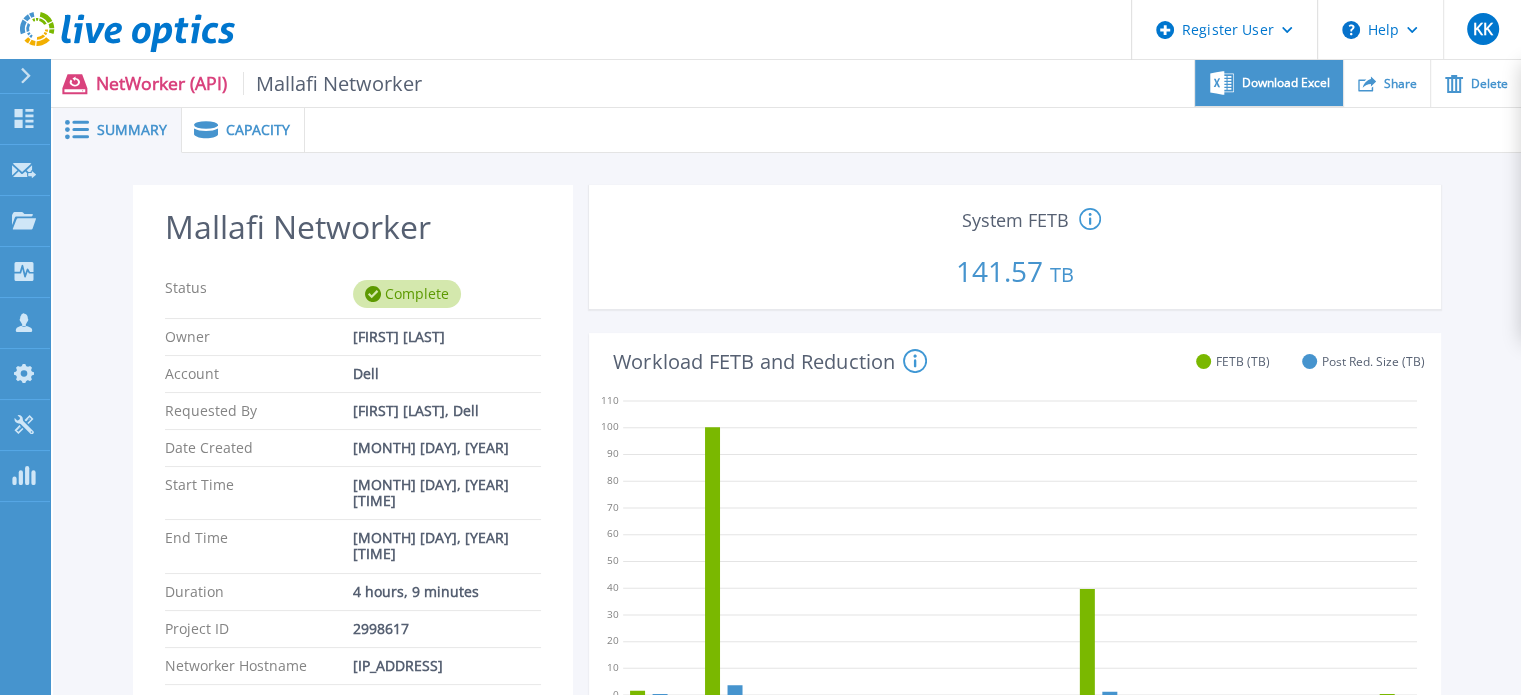 click on "Download Excel" at bounding box center (1268, 83) 